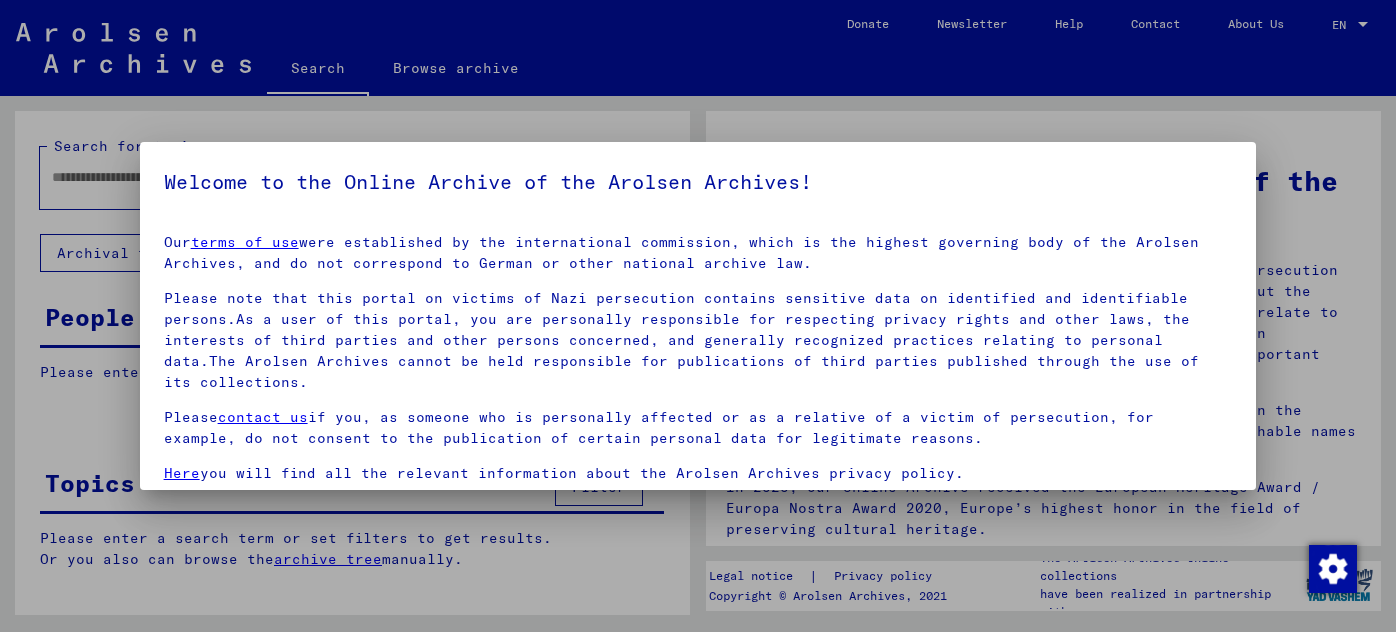 scroll, scrollTop: 0, scrollLeft: 0, axis: both 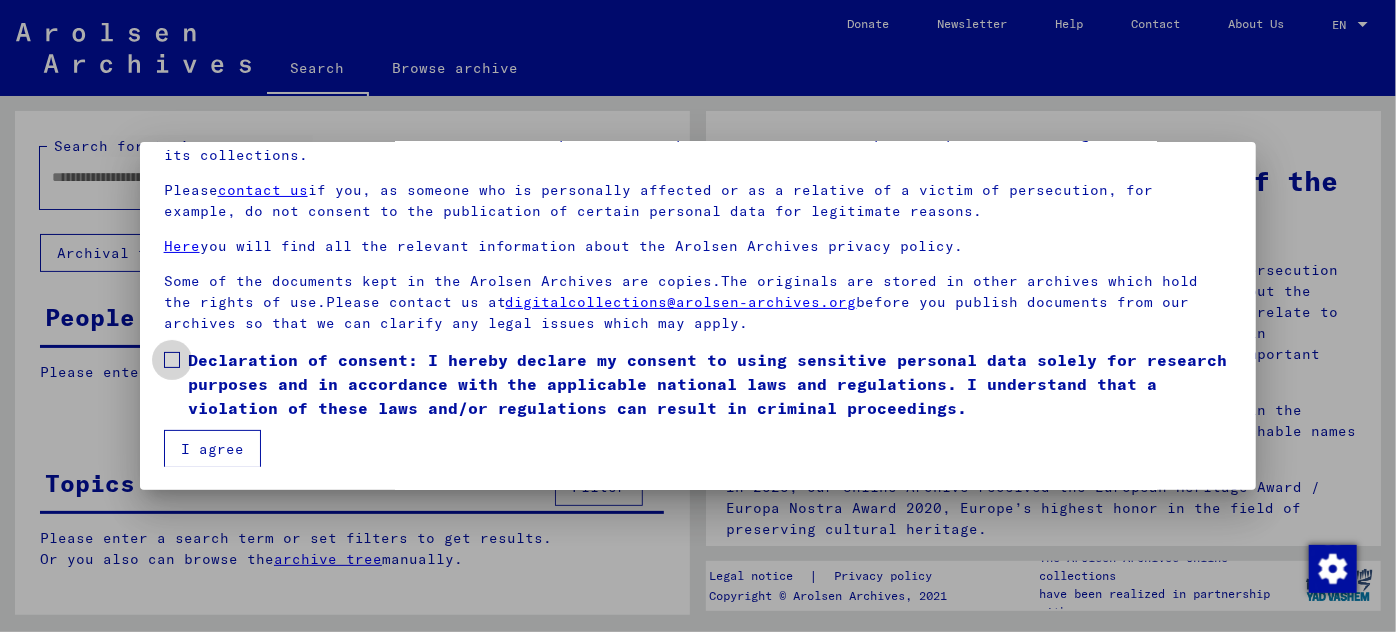 click at bounding box center (172, 360) 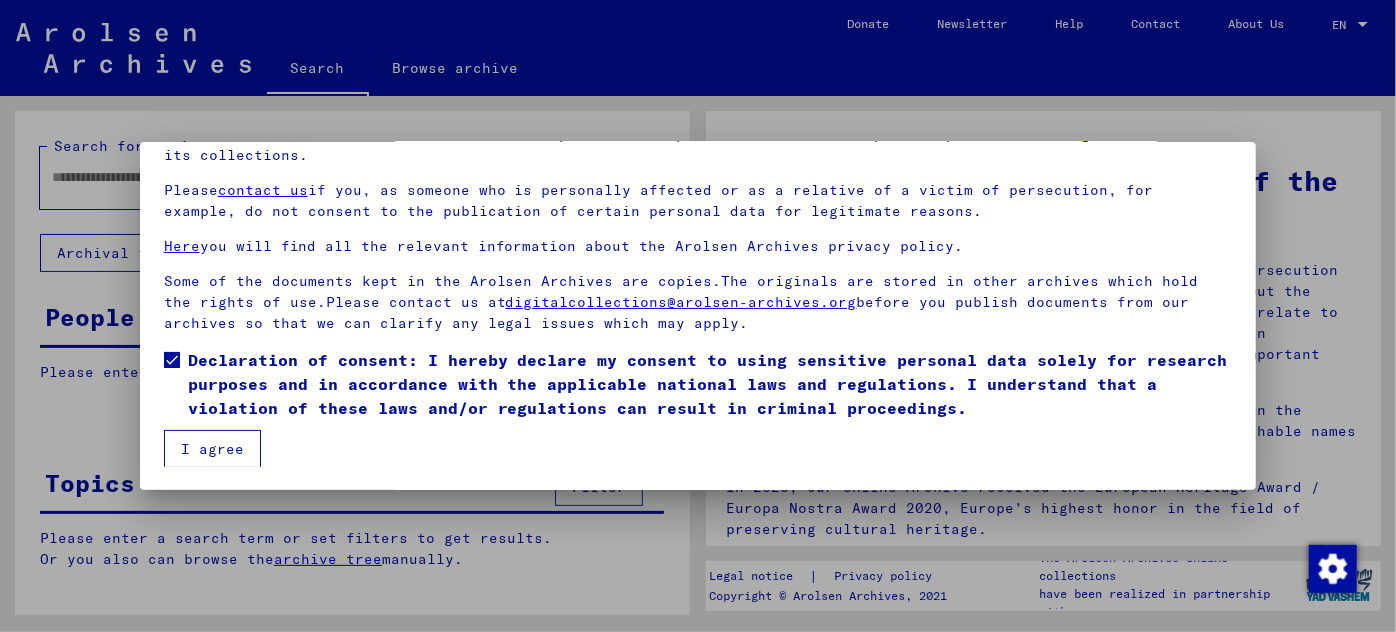 click on "I agree" at bounding box center [212, 449] 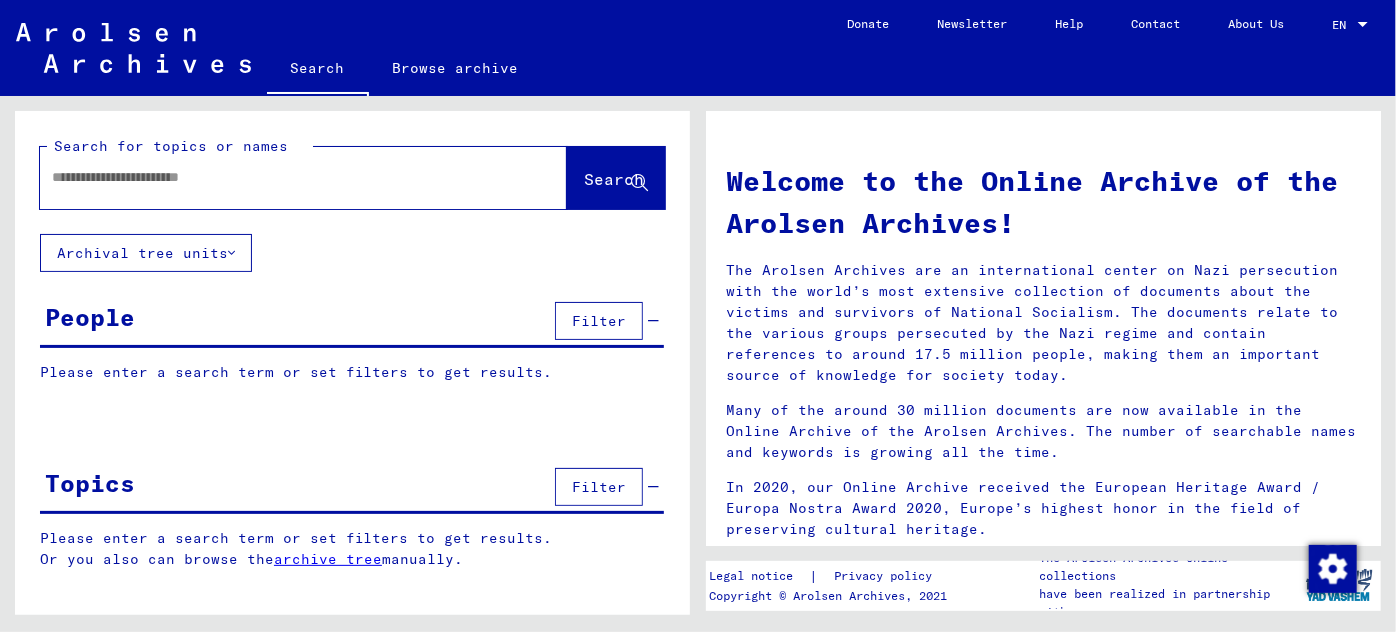 click at bounding box center (279, 177) 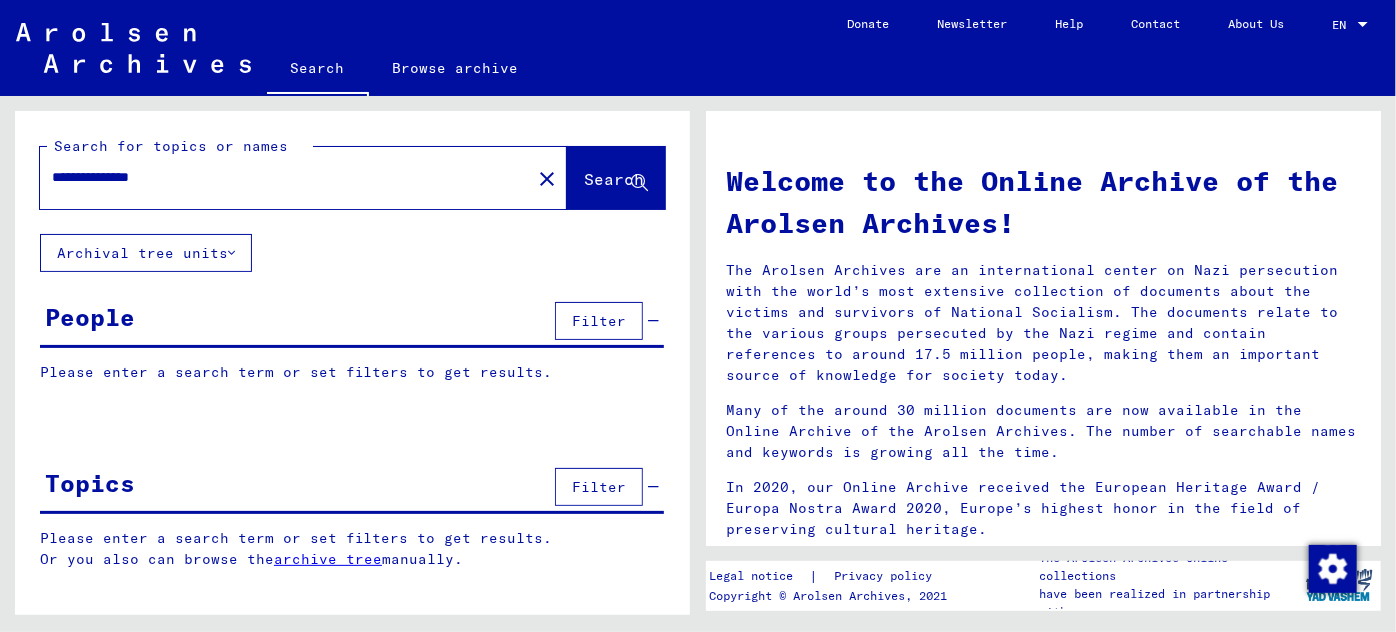 type on "**********" 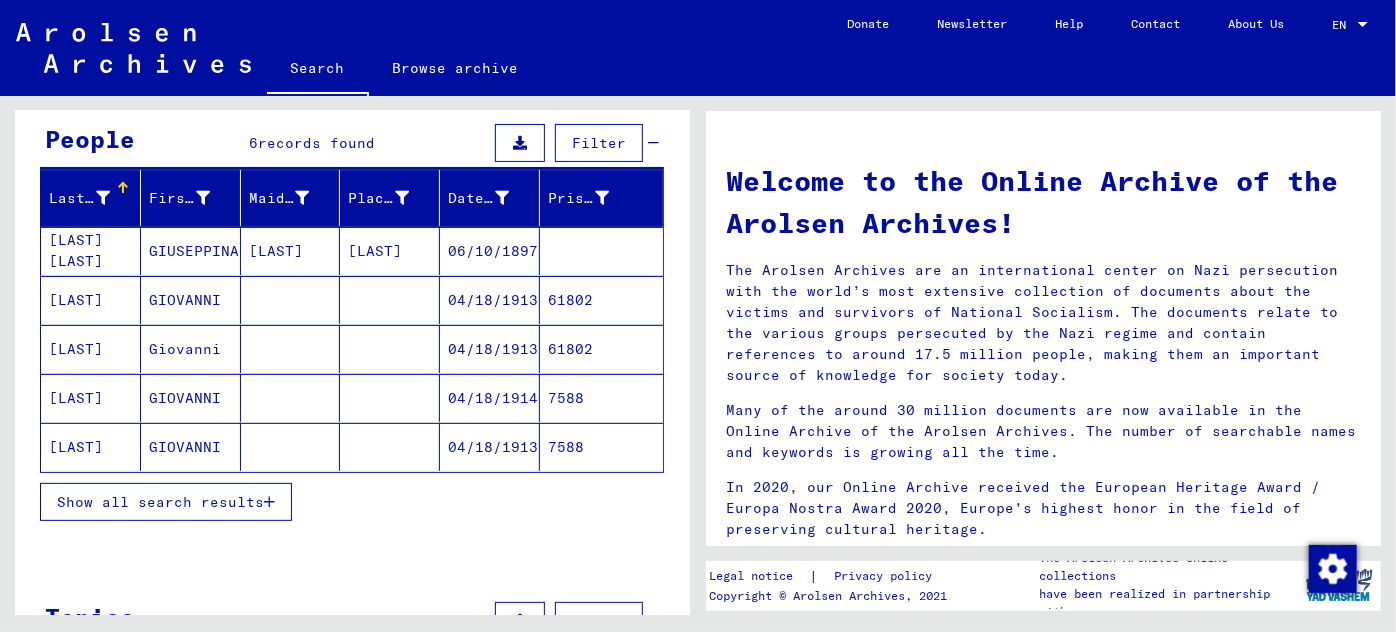 scroll, scrollTop: 181, scrollLeft: 0, axis: vertical 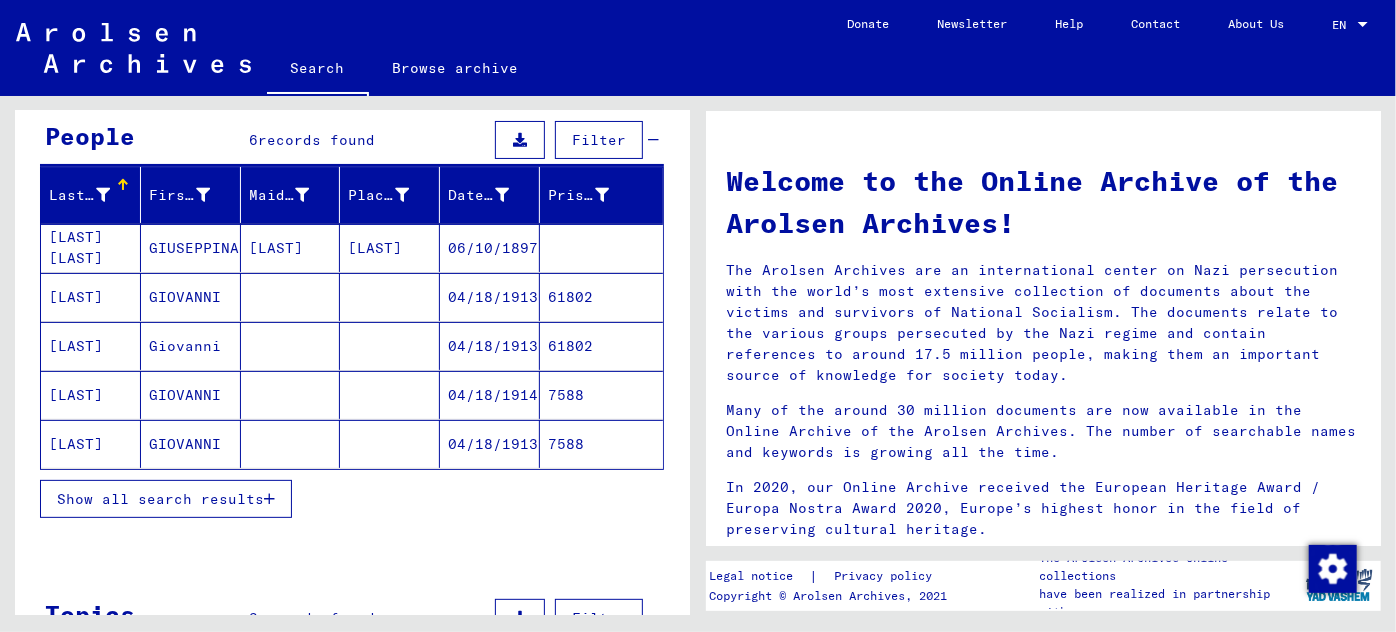 click on "GIOVANNI" at bounding box center [191, 346] 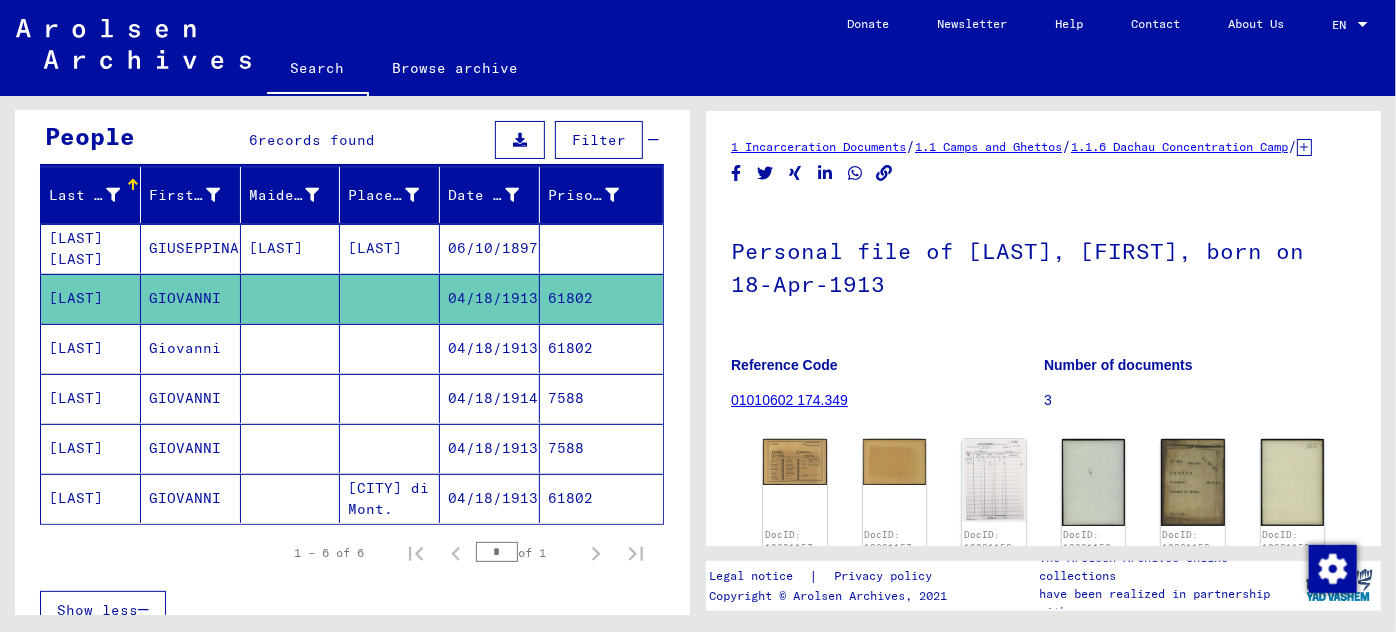scroll, scrollTop: 0, scrollLeft: 0, axis: both 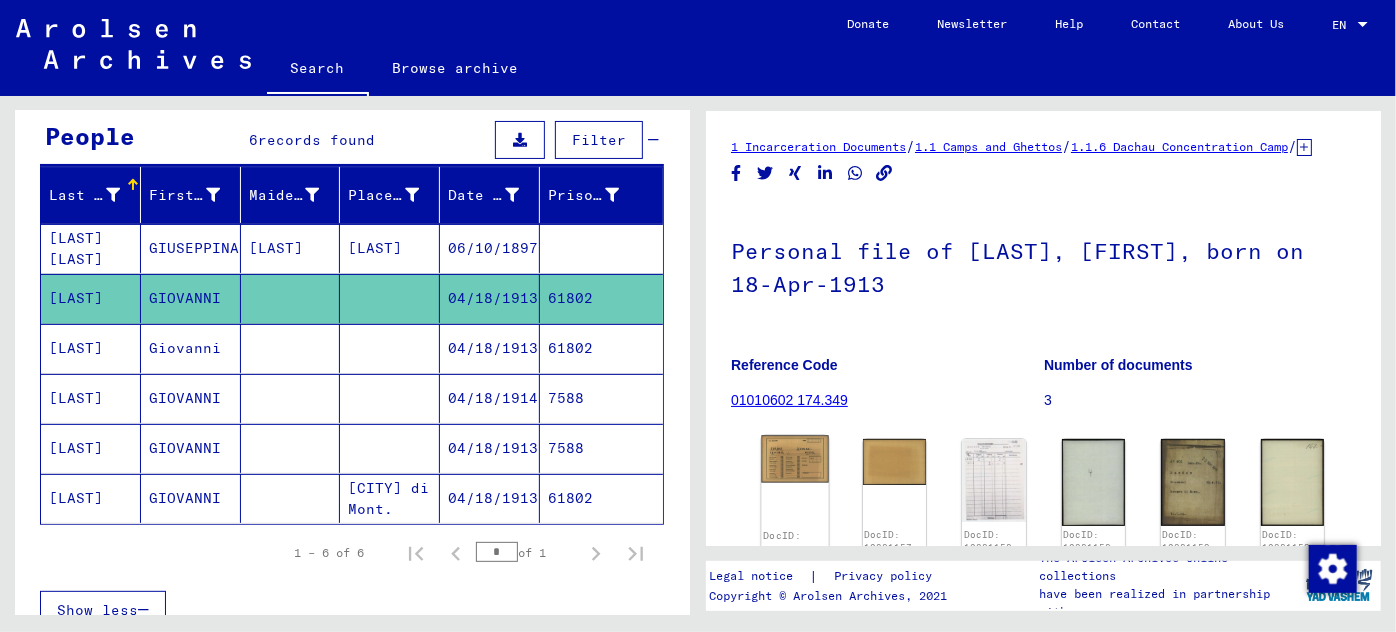 click 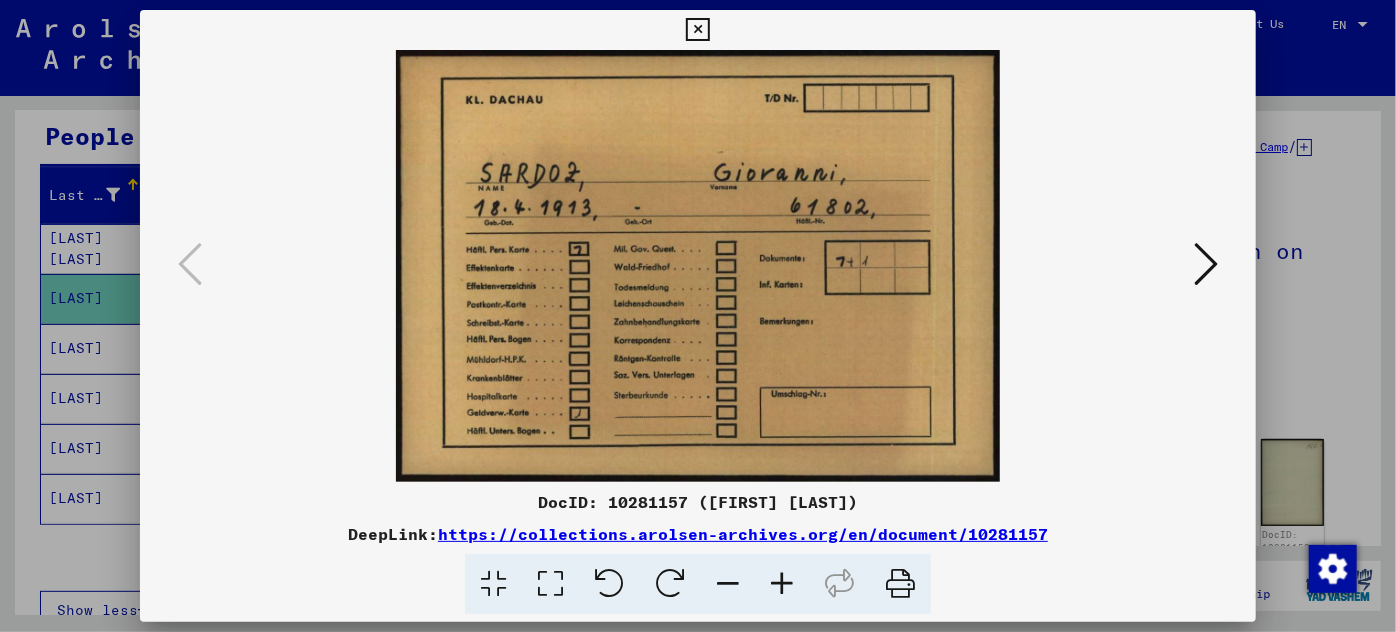 click at bounding box center (1206, 264) 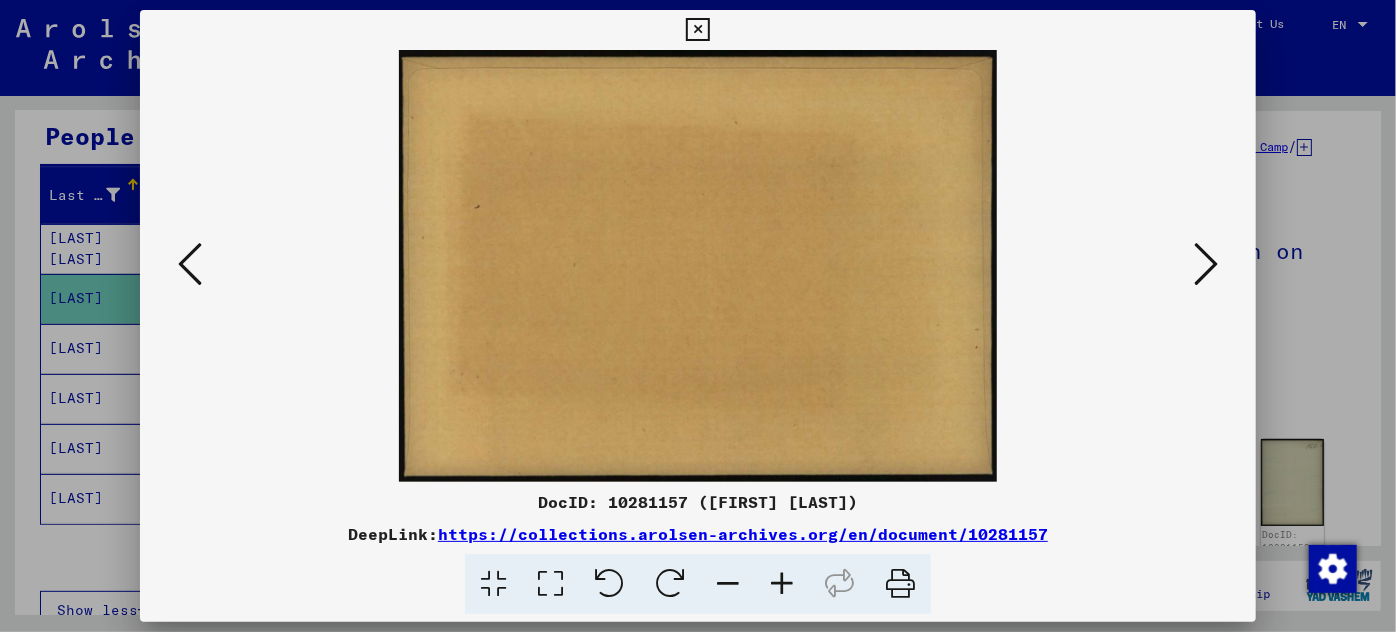 click at bounding box center [1206, 264] 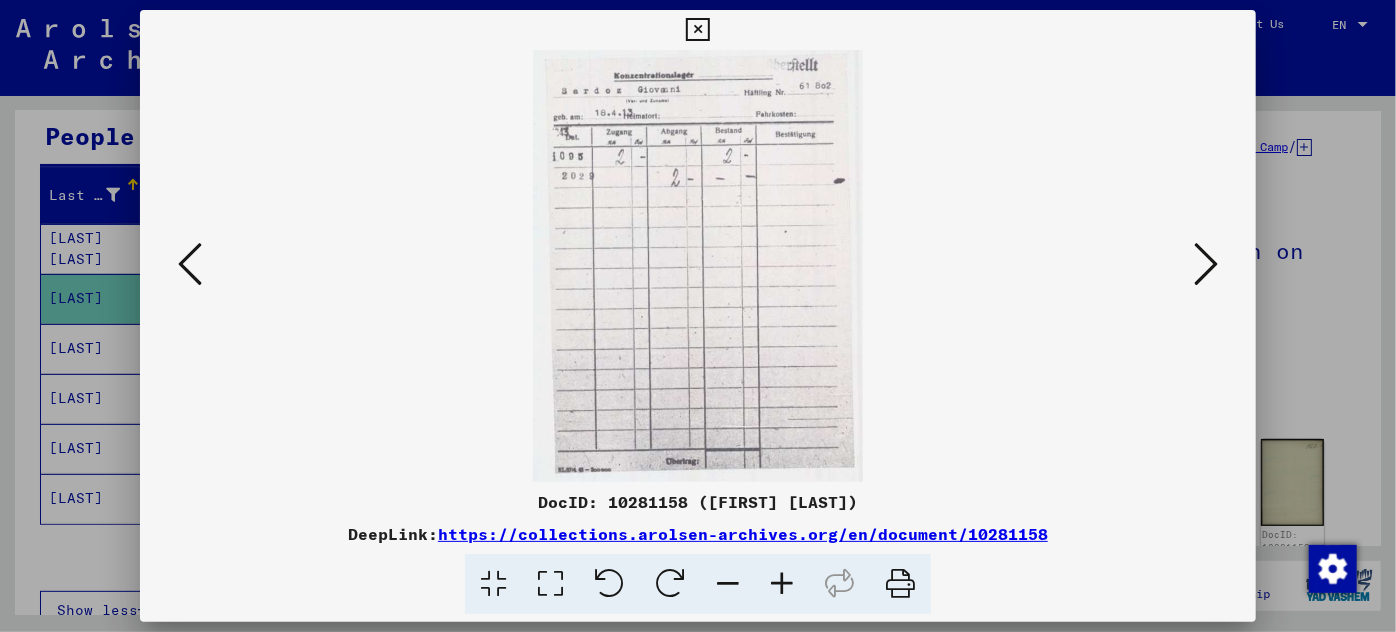 click at bounding box center [1206, 264] 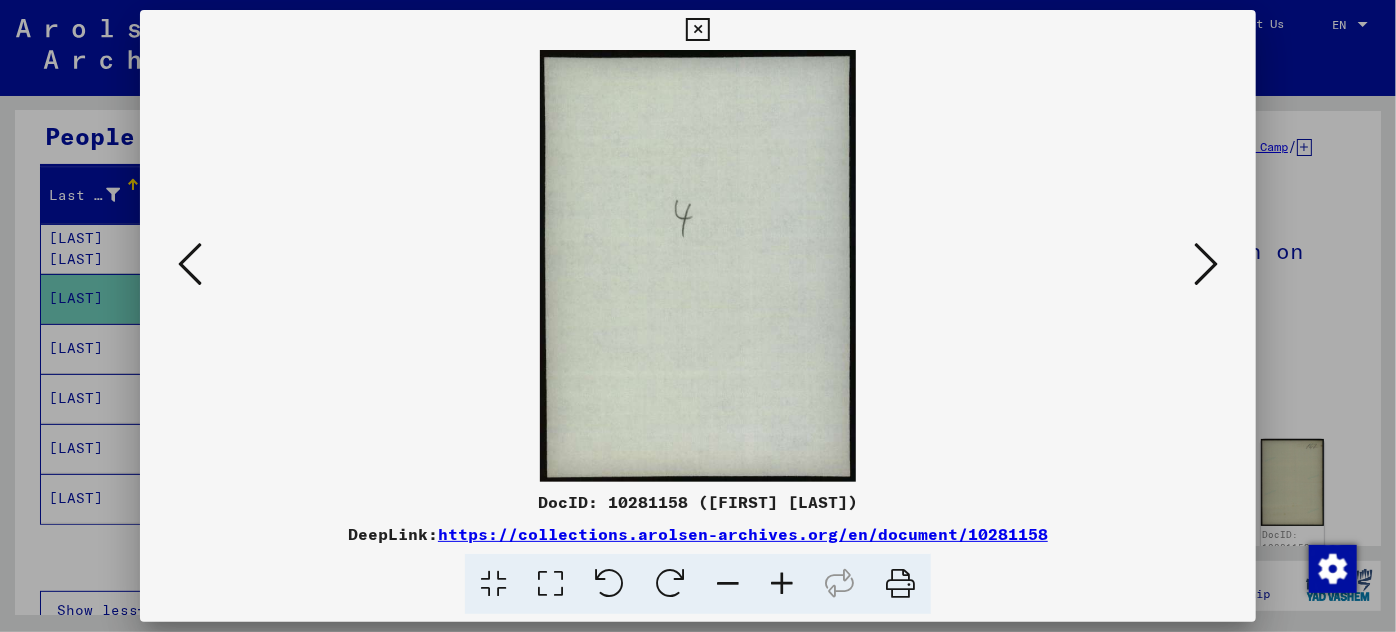 click at bounding box center (1206, 264) 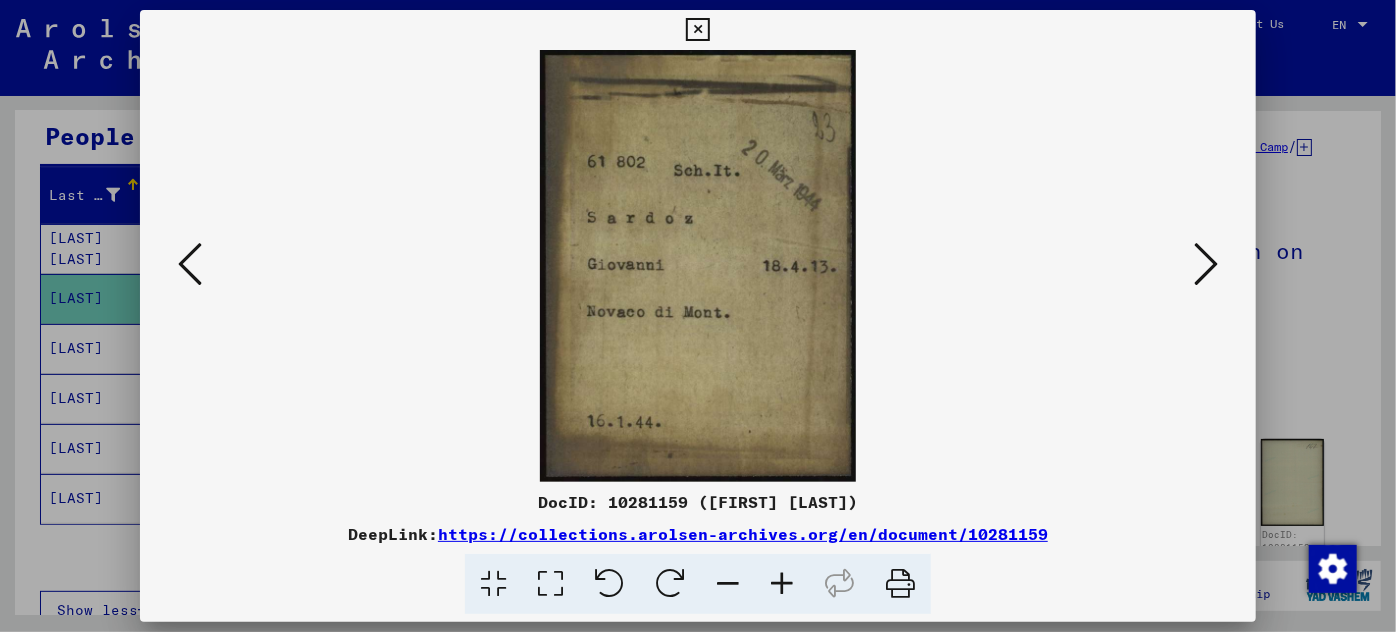click at bounding box center (1206, 264) 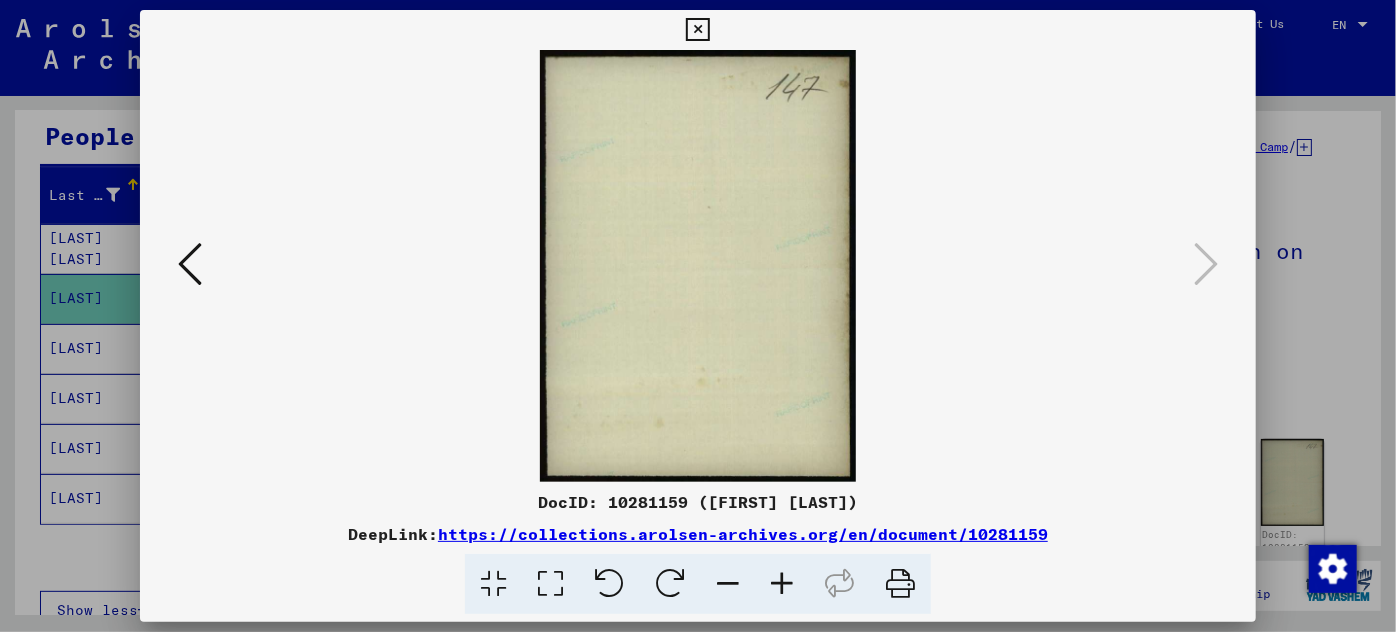 click at bounding box center [698, 316] 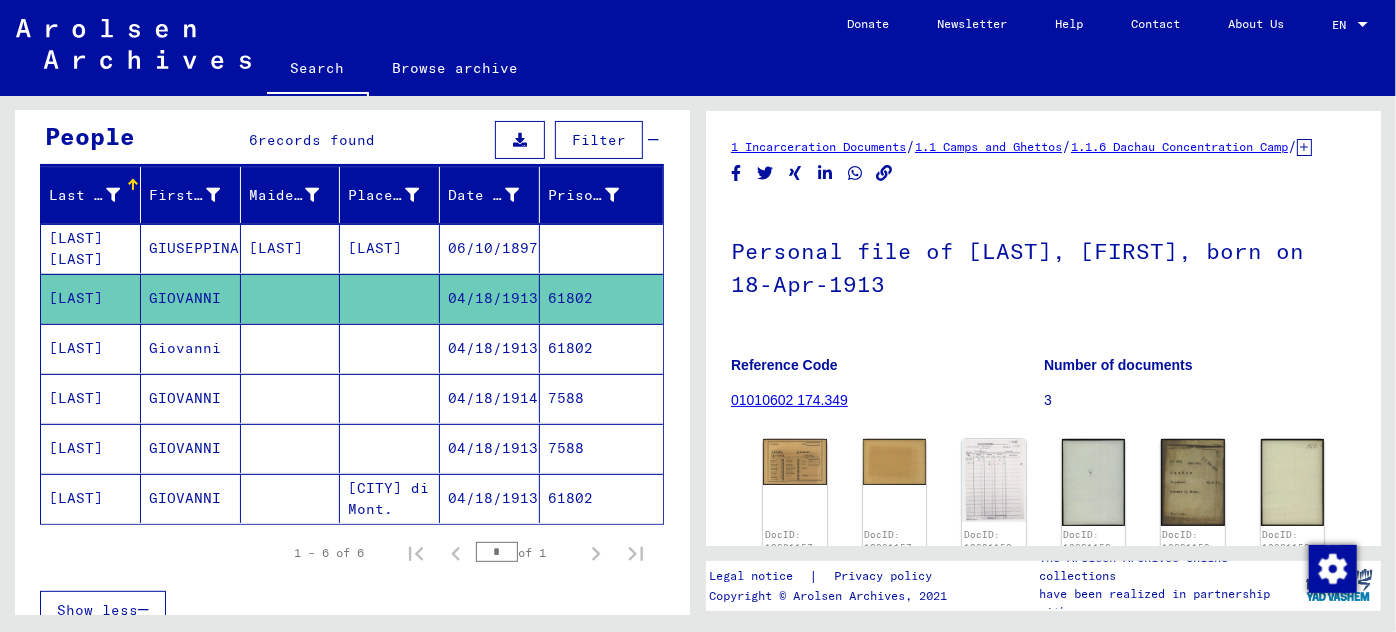 click on "04/18/1913" at bounding box center [490, 398] 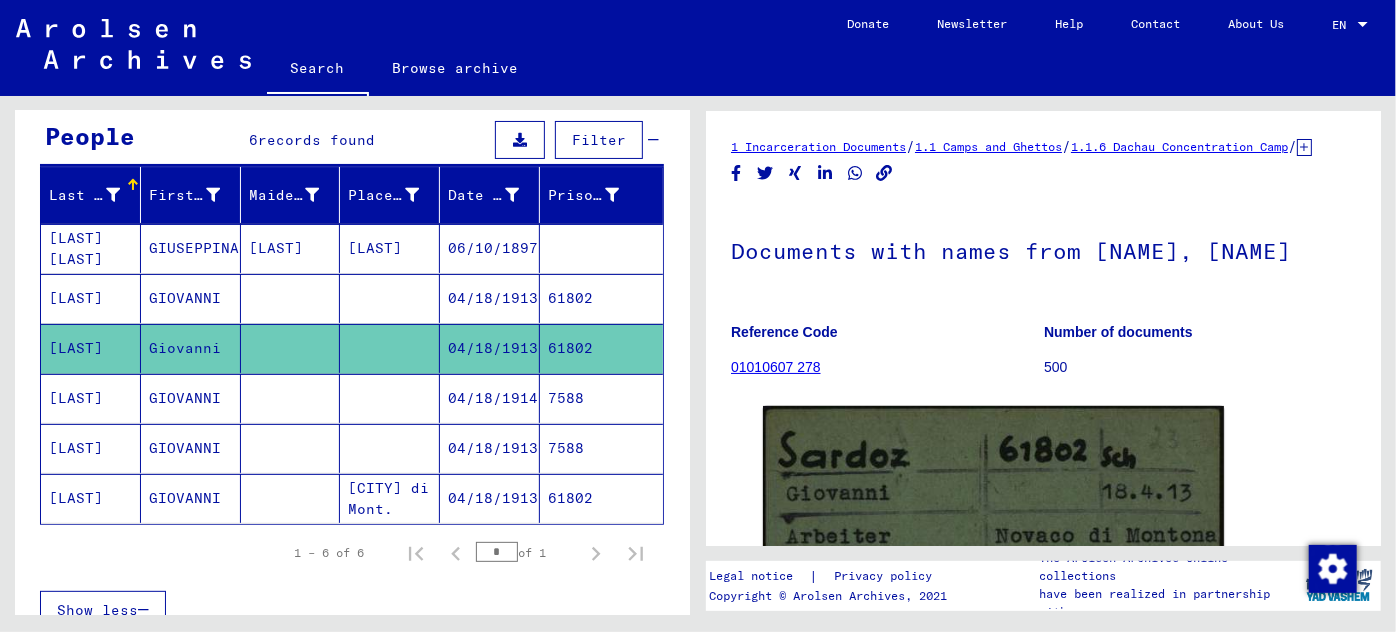 scroll, scrollTop: 0, scrollLeft: 0, axis: both 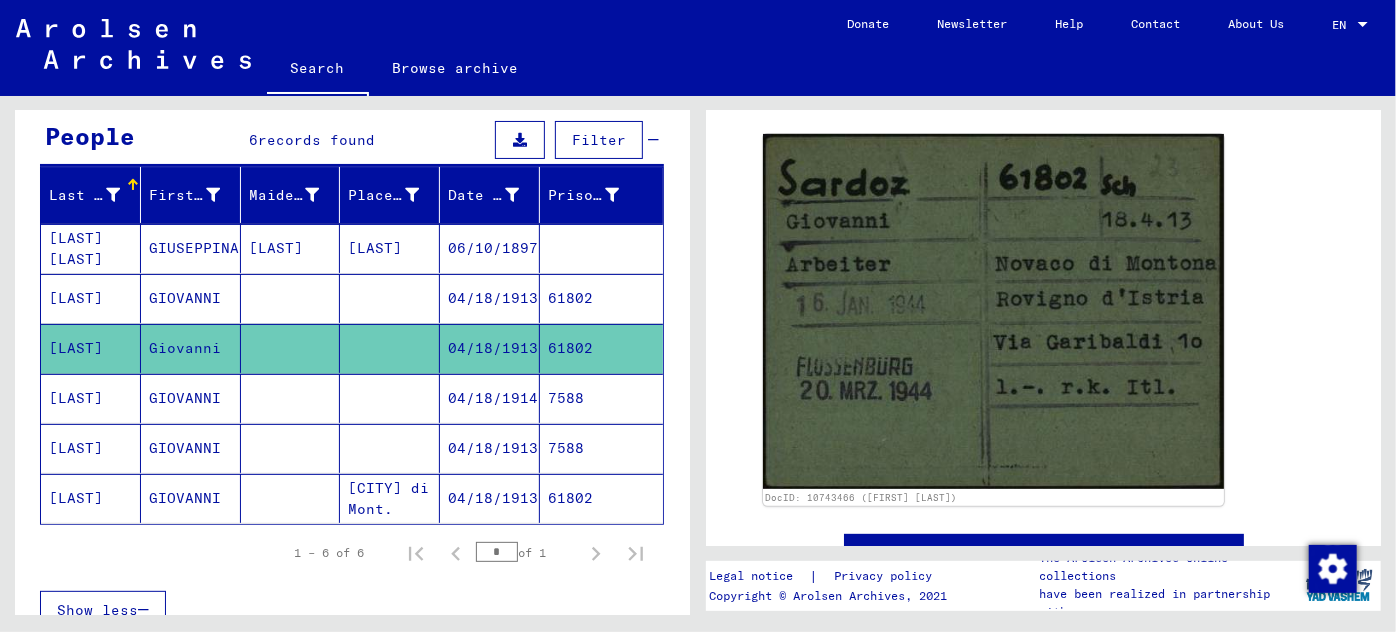 click on "04/18/1914" at bounding box center (490, 448) 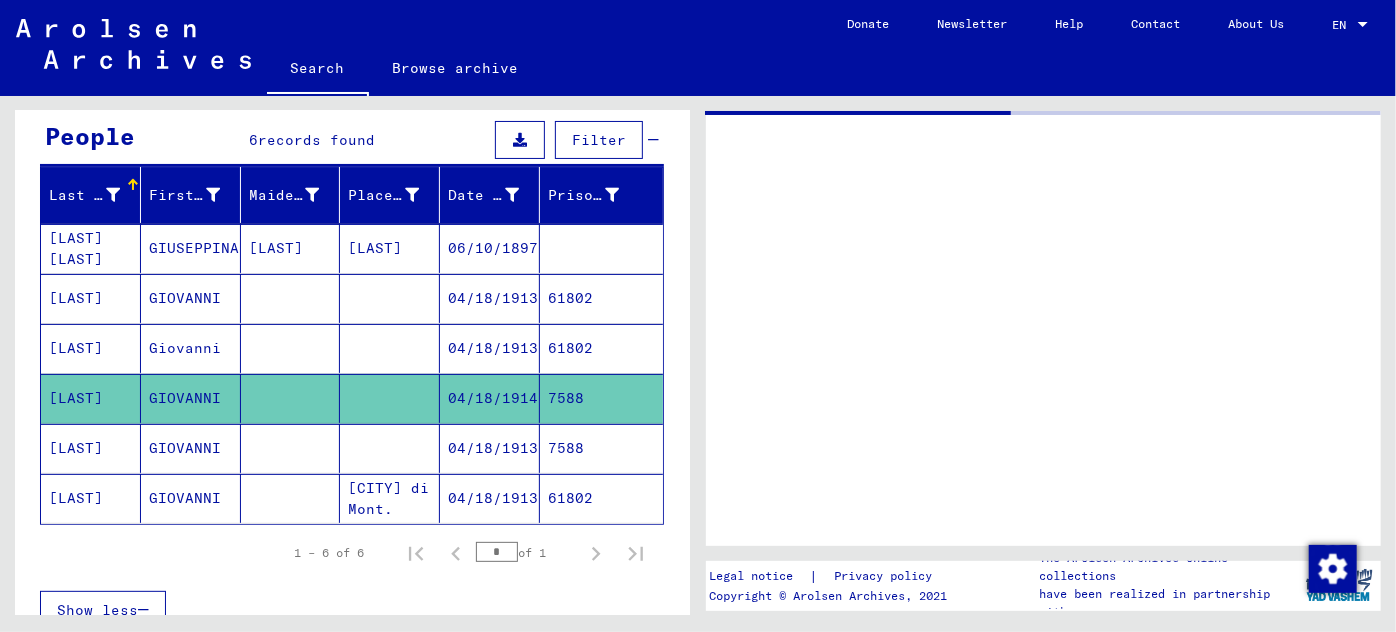 scroll, scrollTop: 0, scrollLeft: 0, axis: both 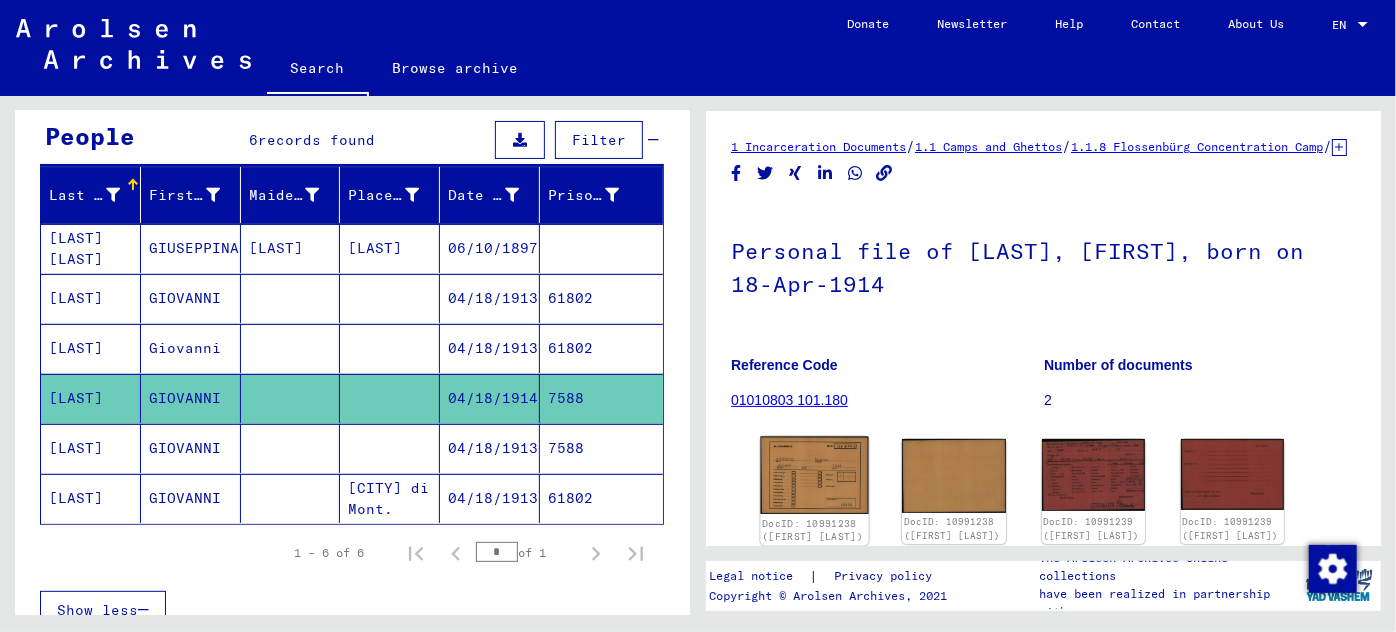 click 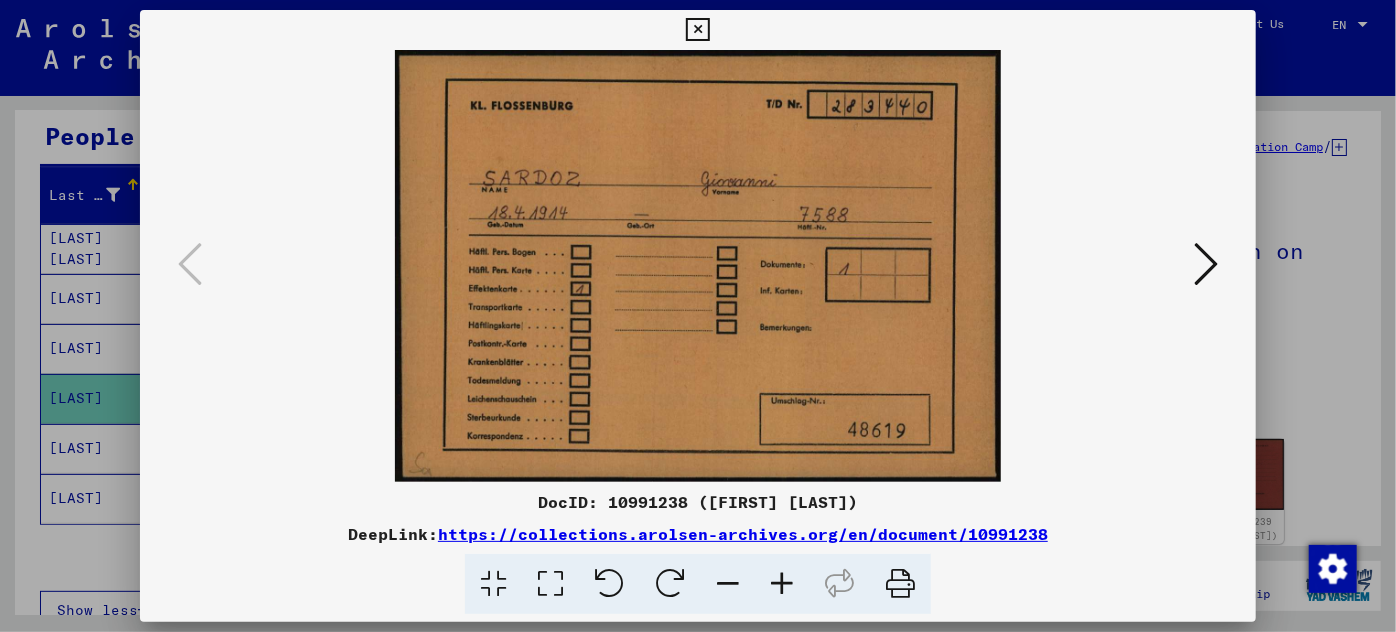 click at bounding box center [1206, 264] 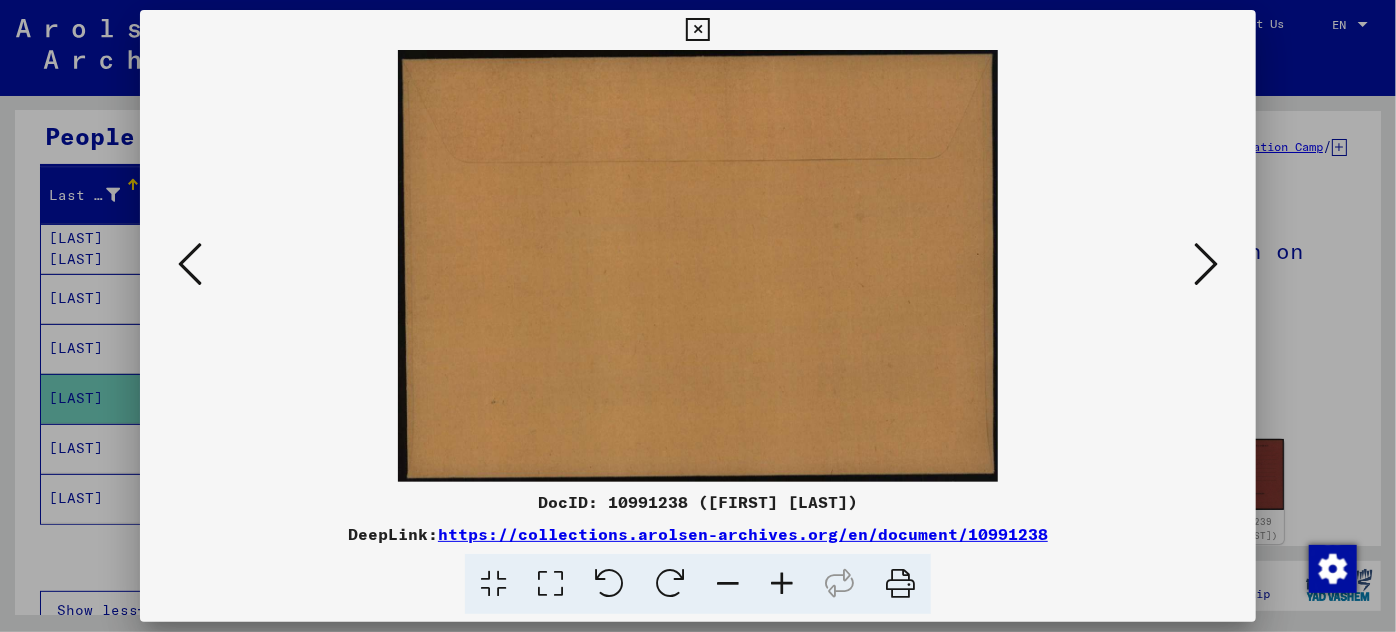 click at bounding box center (1206, 264) 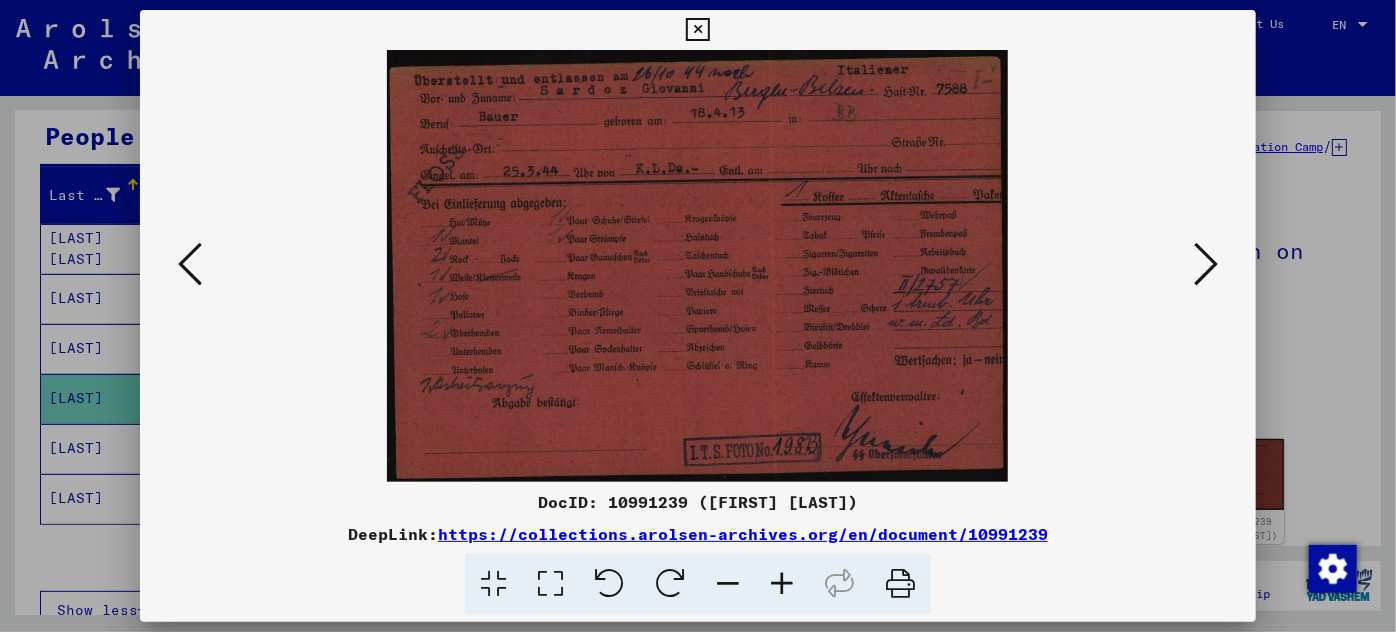 click at bounding box center [782, 584] 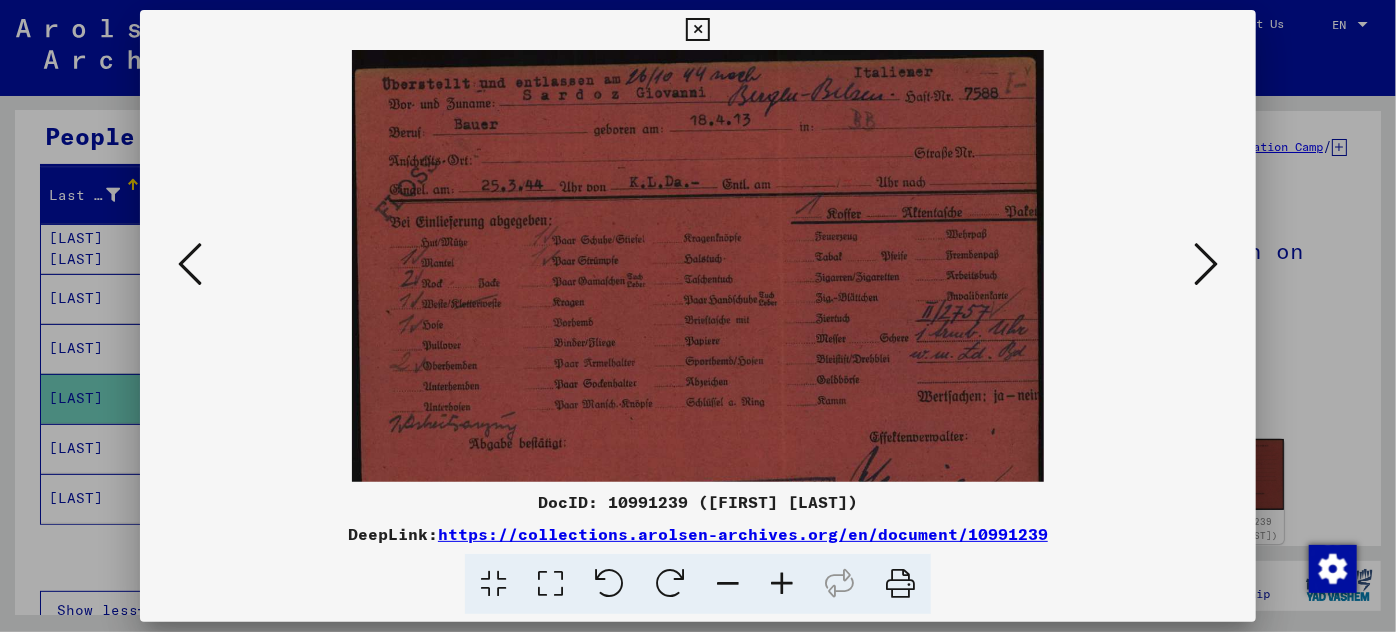 click at bounding box center [782, 584] 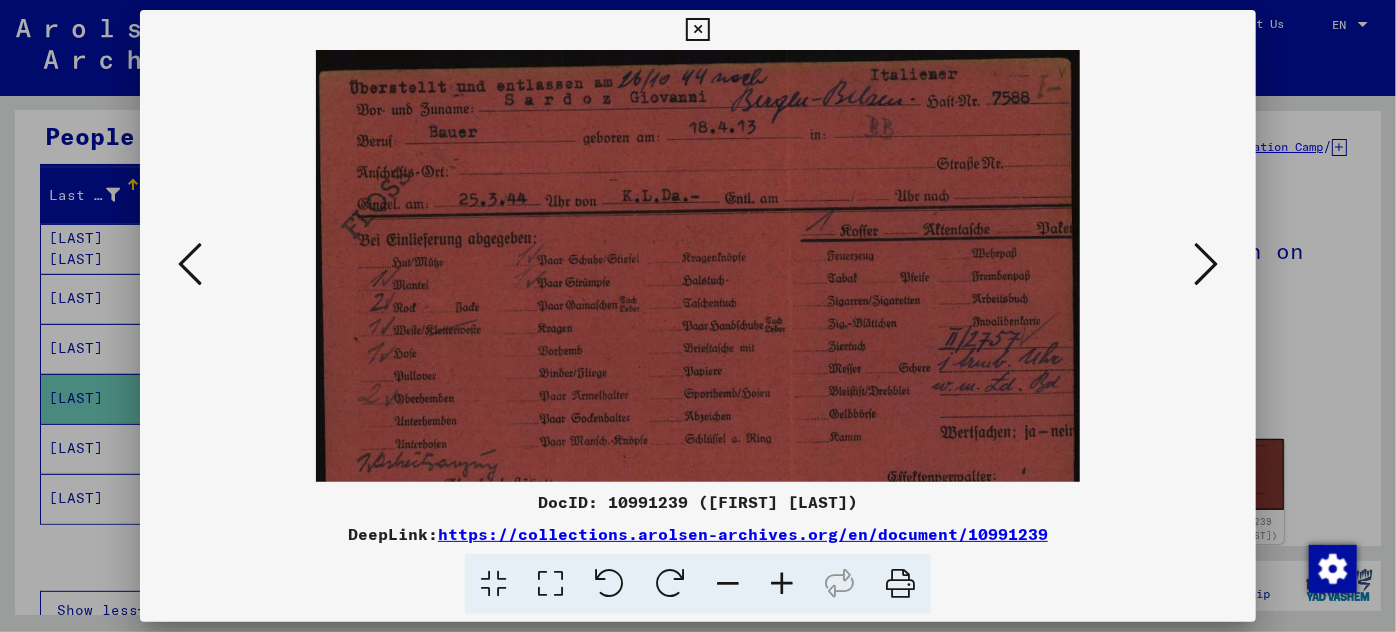 click at bounding box center [782, 584] 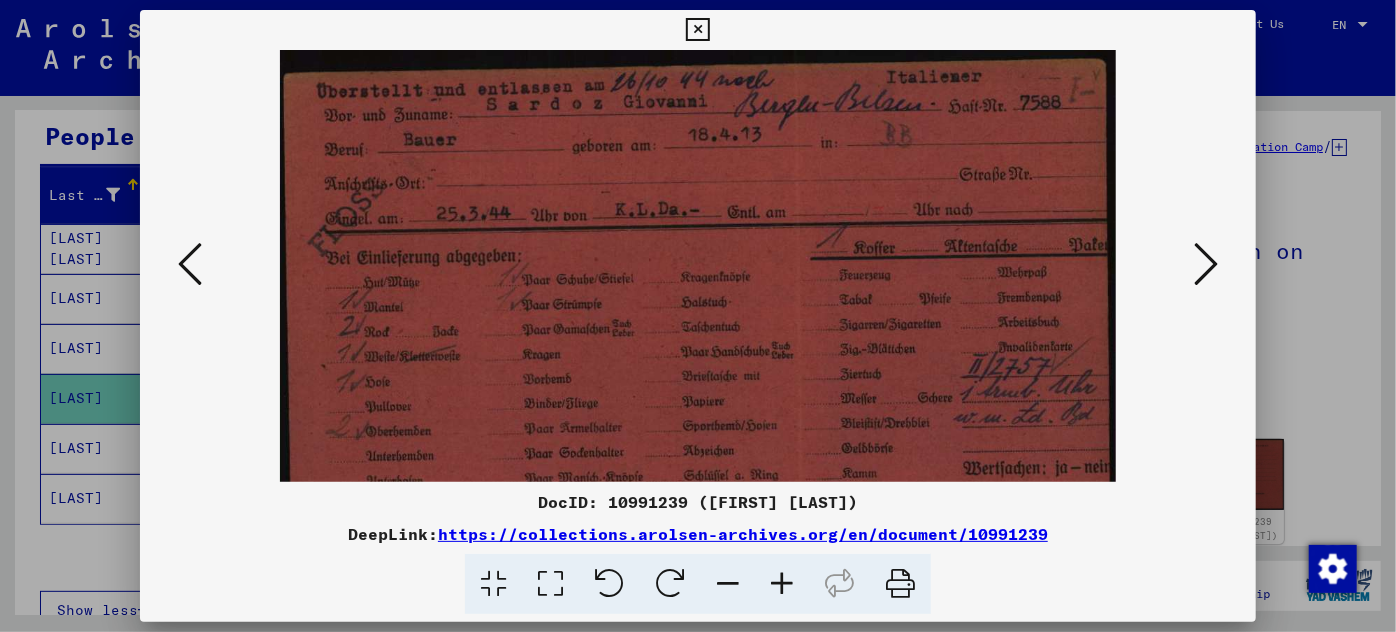 click at bounding box center (782, 584) 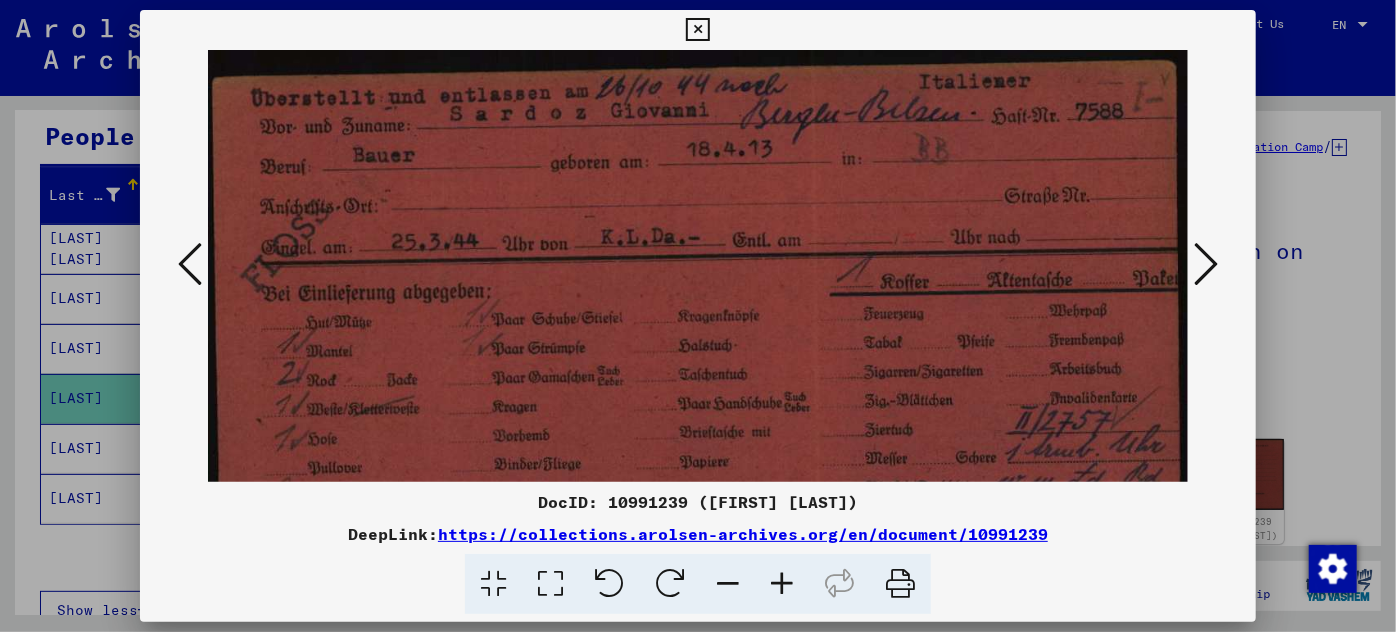 click at bounding box center (782, 584) 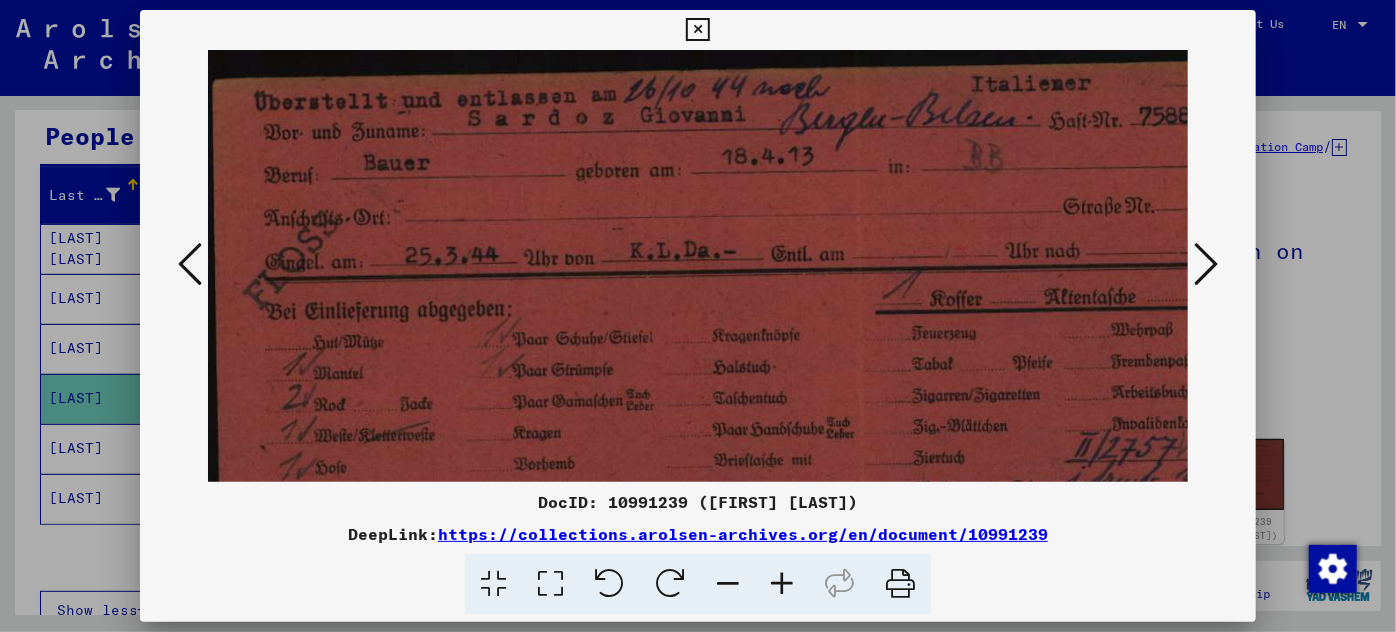click at bounding box center [782, 584] 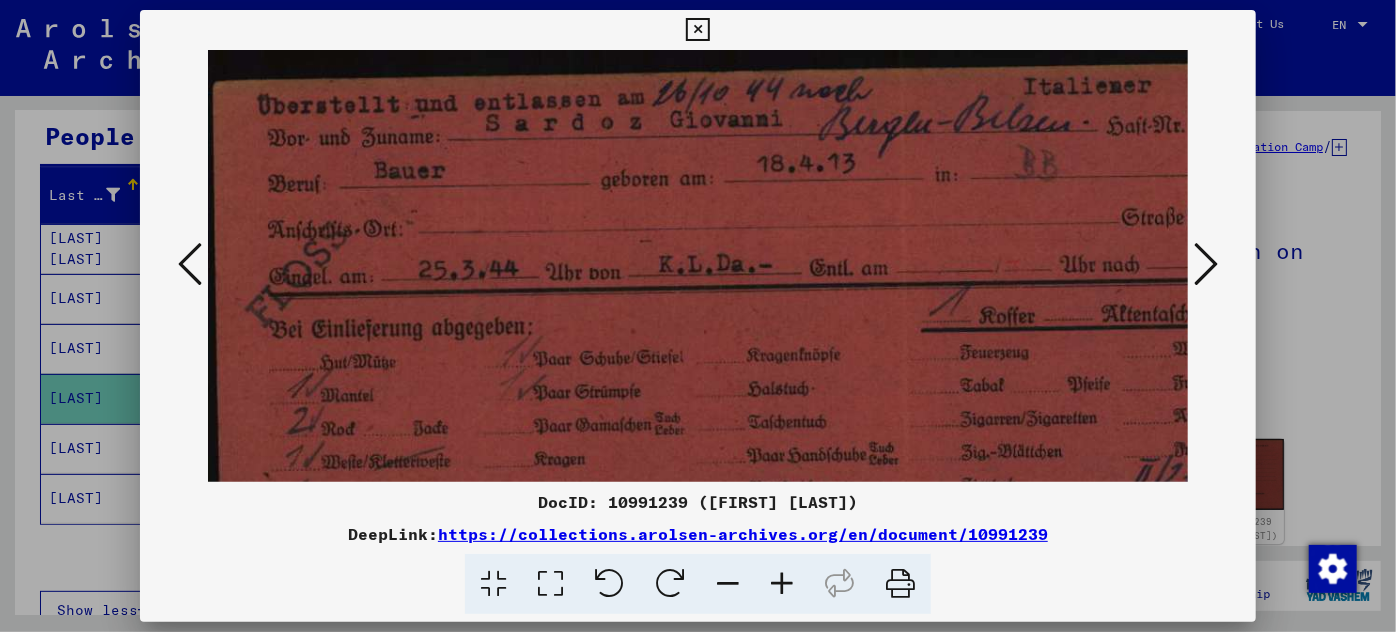 click at bounding box center (782, 584) 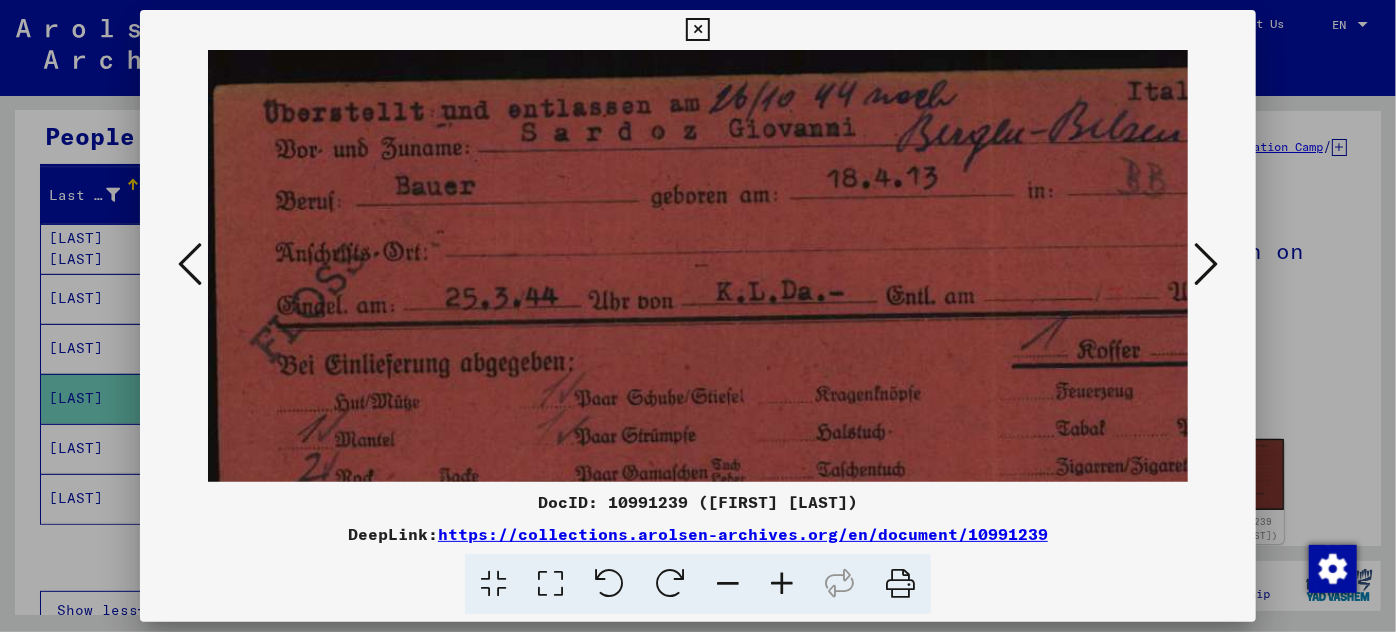 click at bounding box center (782, 584) 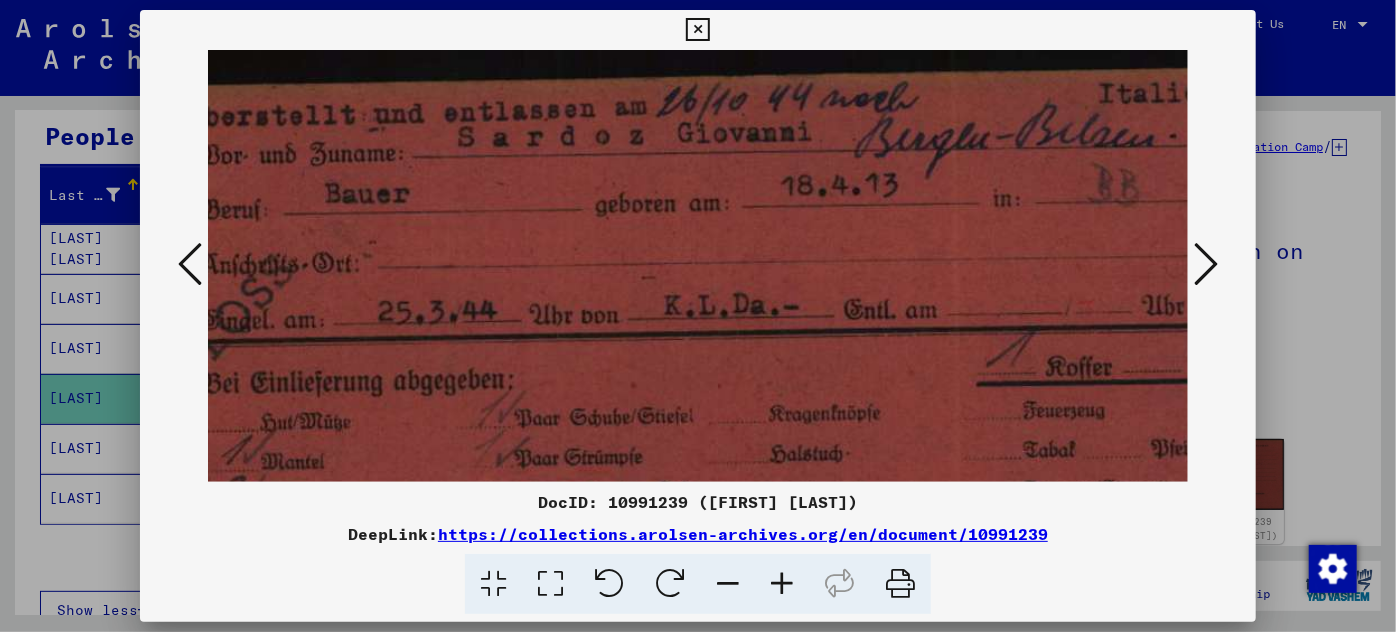 scroll, scrollTop: 0, scrollLeft: 53, axis: horizontal 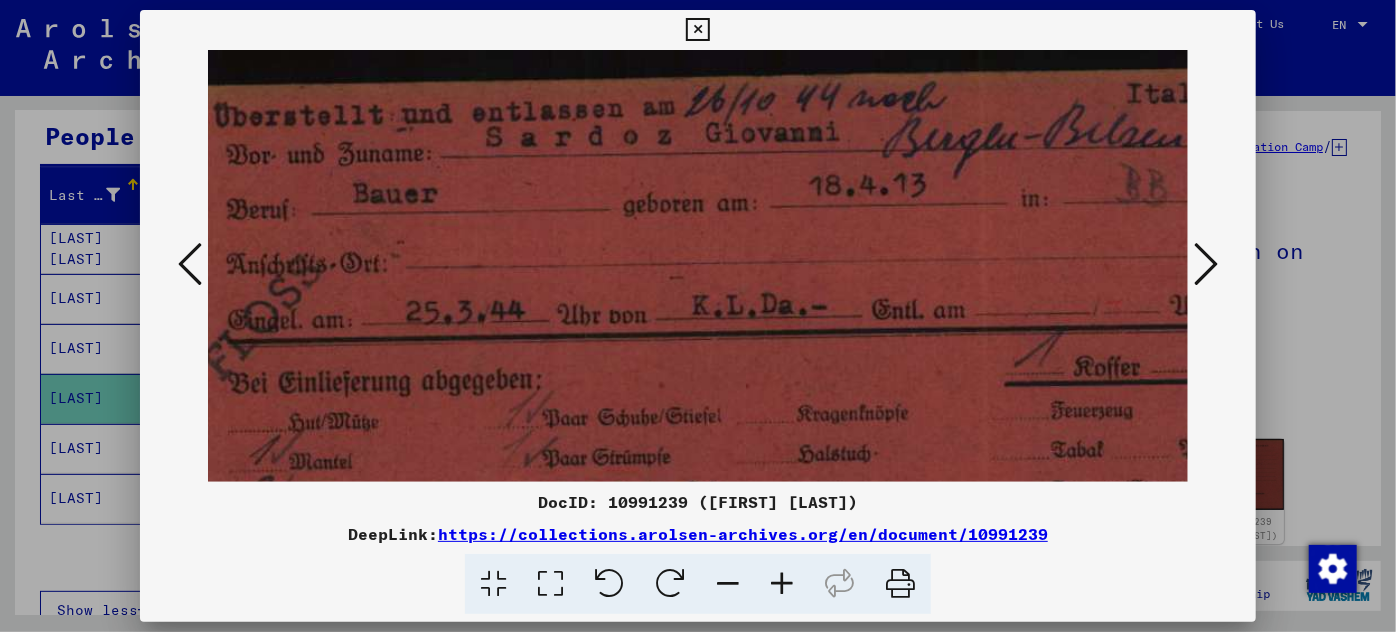 drag, startPoint x: 656, startPoint y: 202, endPoint x: 610, endPoint y: 254, distance: 69.426216 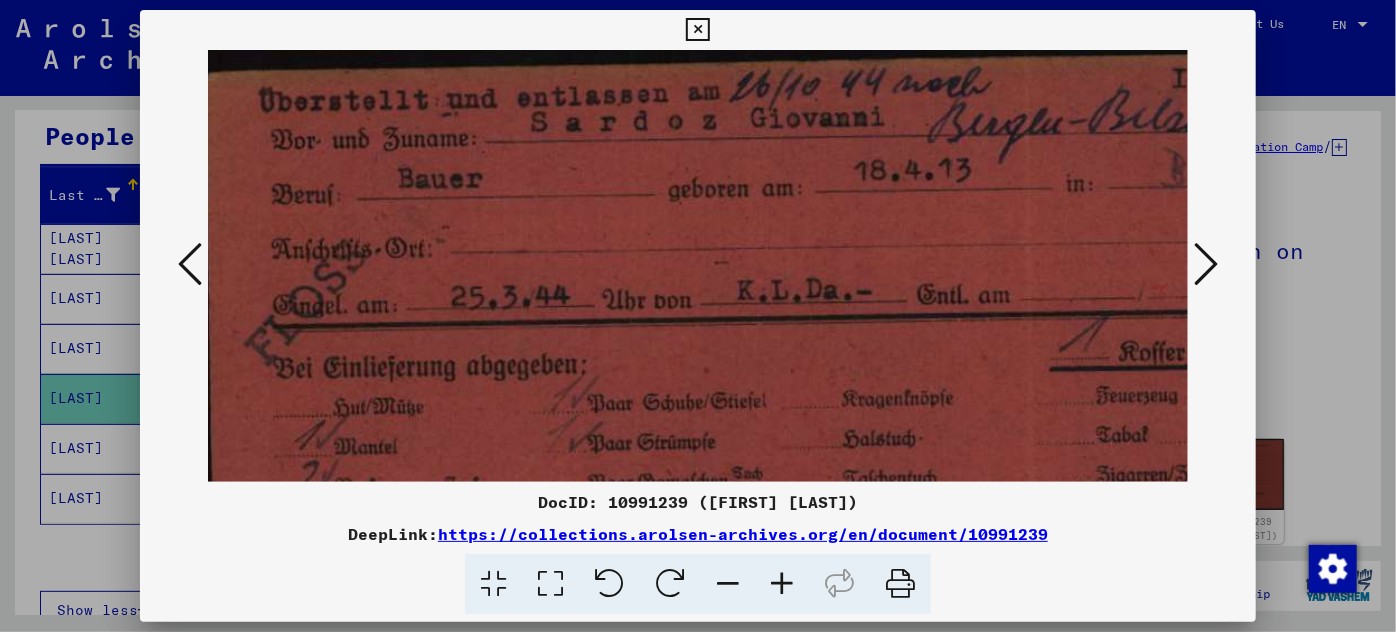 scroll, scrollTop: 15, scrollLeft: 0, axis: vertical 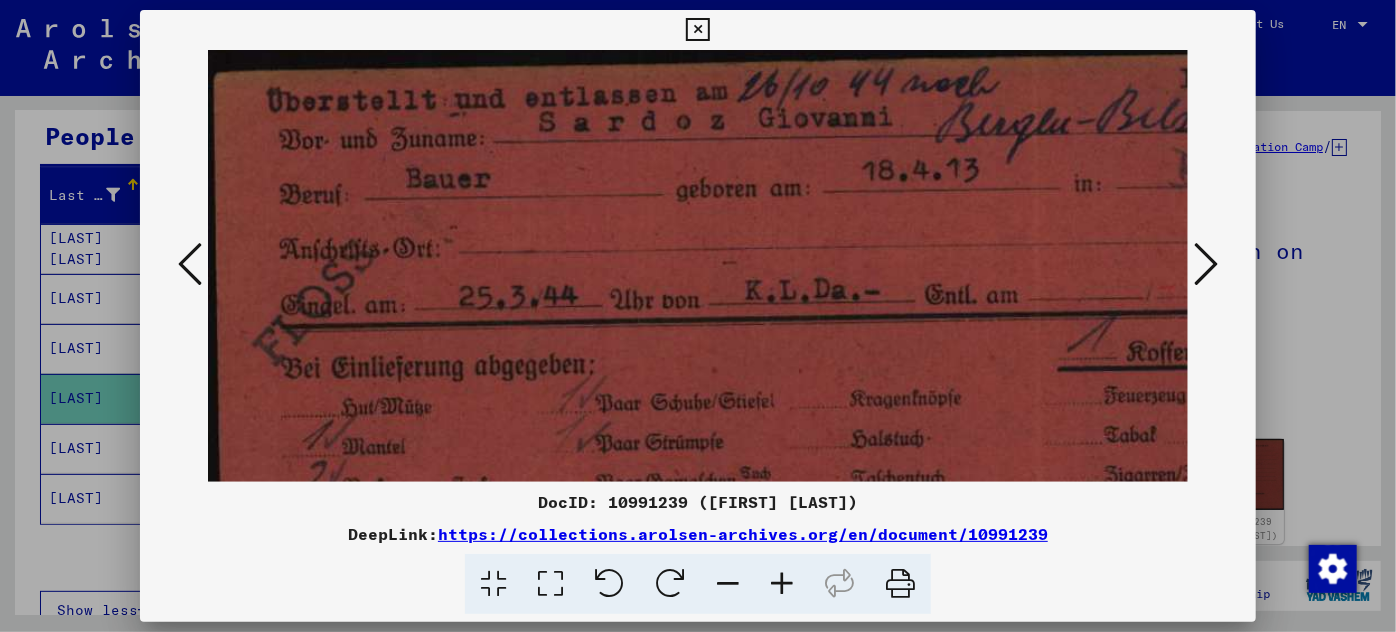 drag, startPoint x: 591, startPoint y: 263, endPoint x: 922, endPoint y: 247, distance: 331.38647 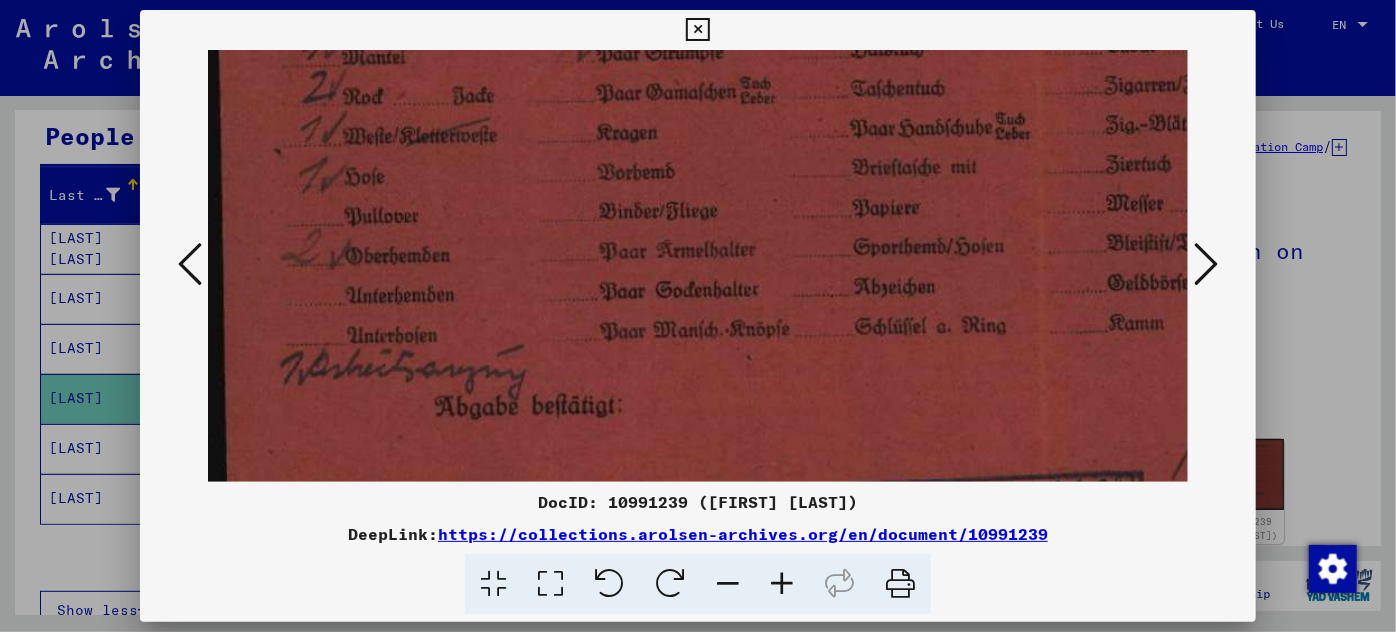 scroll, scrollTop: 440, scrollLeft: 0, axis: vertical 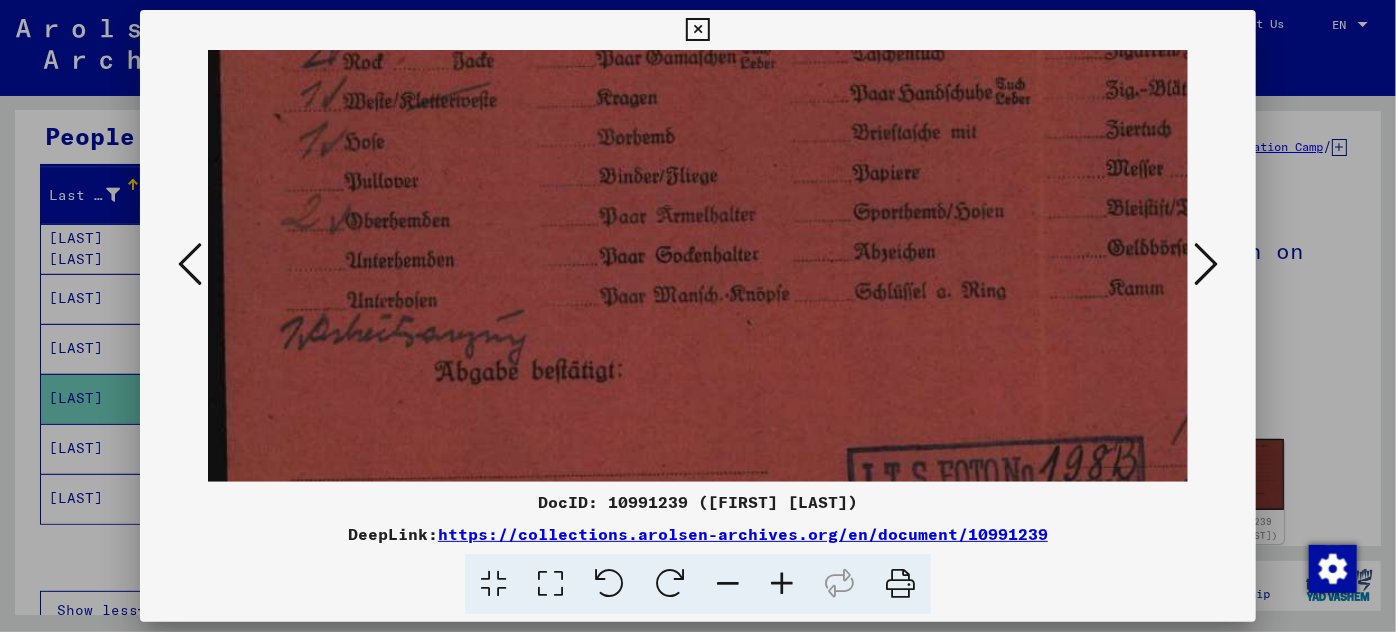 drag, startPoint x: 746, startPoint y: 373, endPoint x: 782, endPoint y: -51, distance: 425.52554 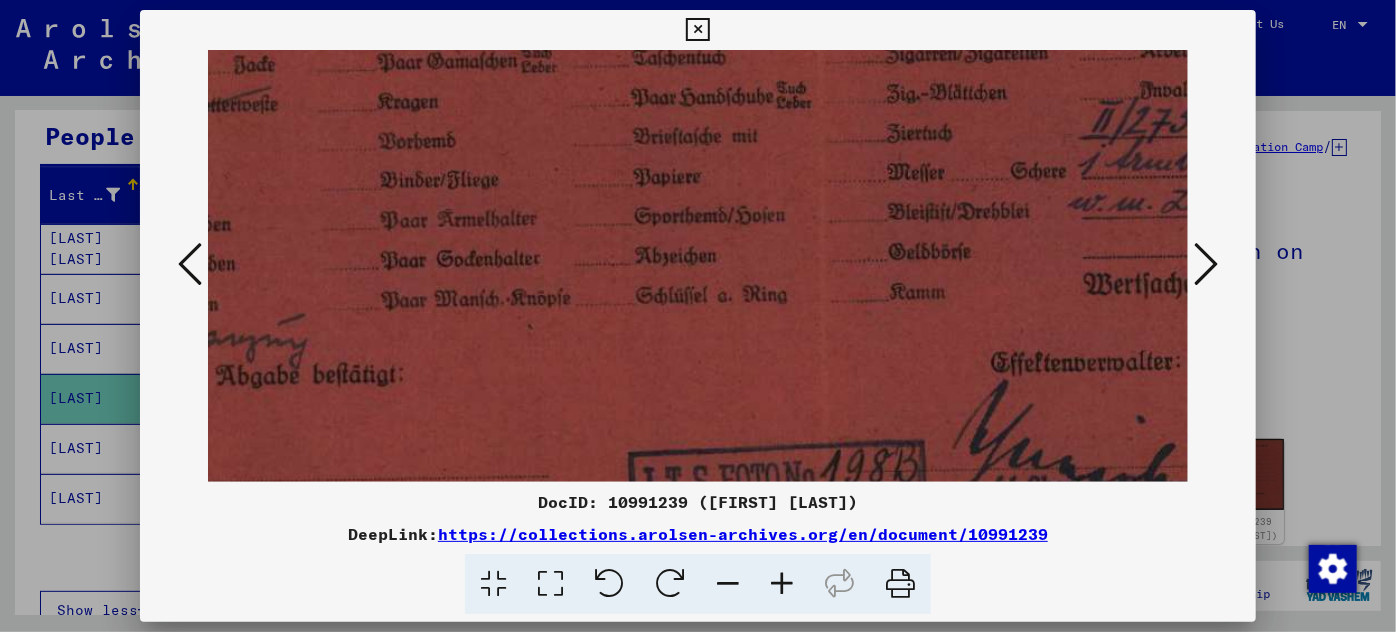 scroll, scrollTop: 436, scrollLeft: 358, axis: both 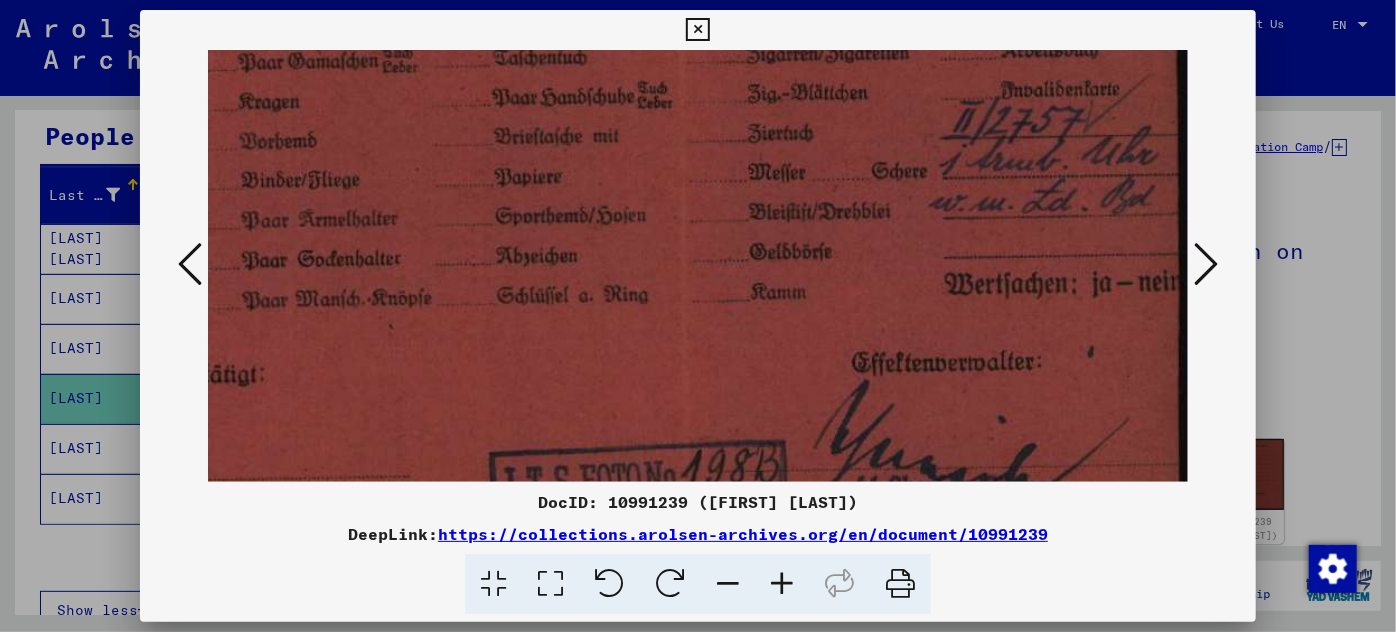 drag, startPoint x: 861, startPoint y: 260, endPoint x: 359, endPoint y: 261, distance: 502.001 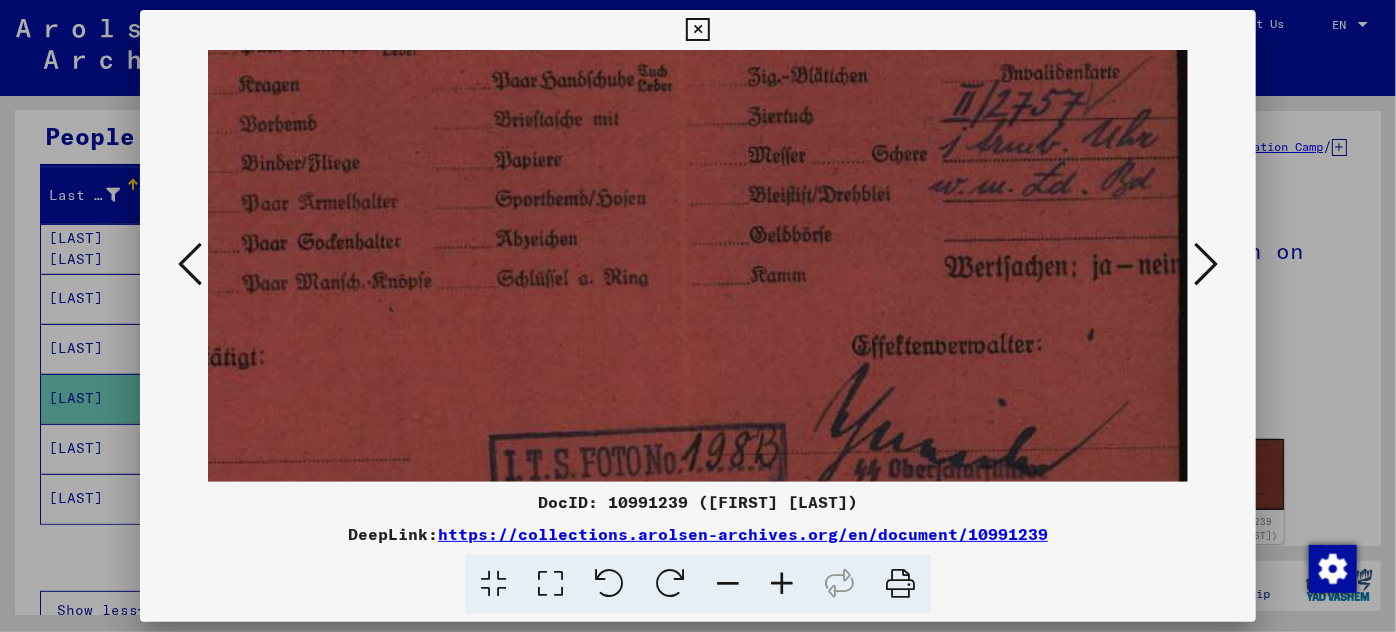 scroll, scrollTop: 500, scrollLeft: 358, axis: both 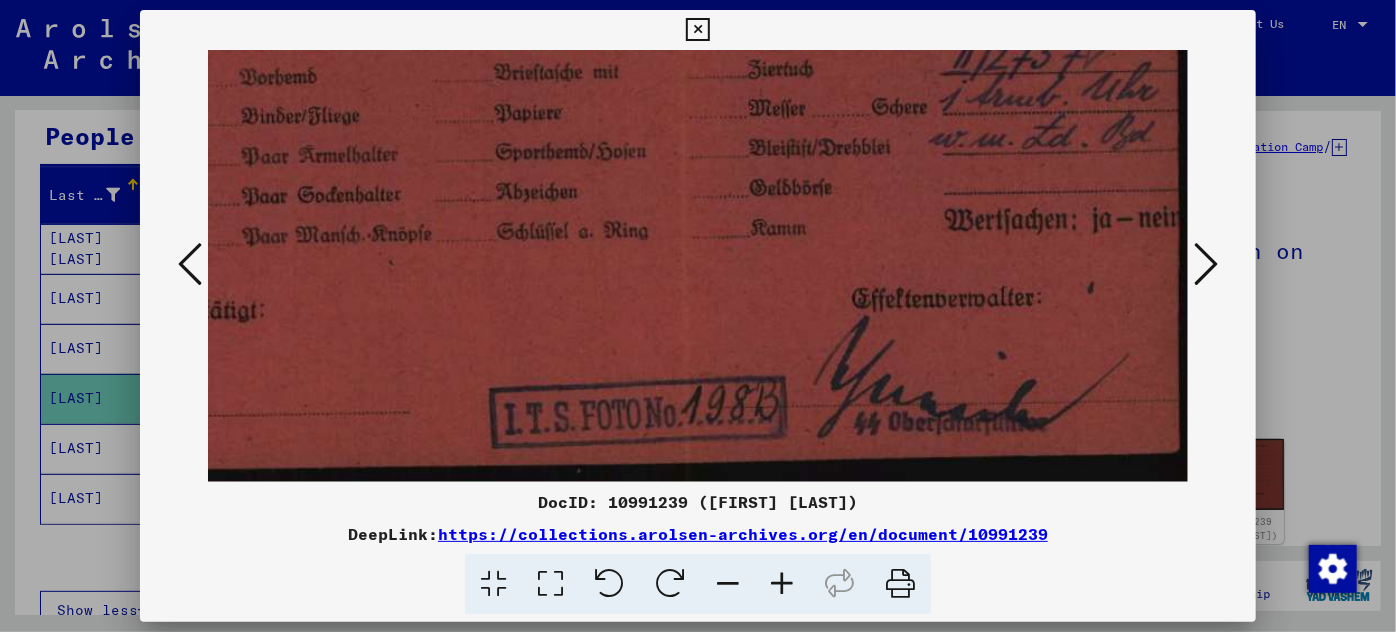 drag, startPoint x: 840, startPoint y: 141, endPoint x: 757, endPoint y: 69, distance: 109.877205 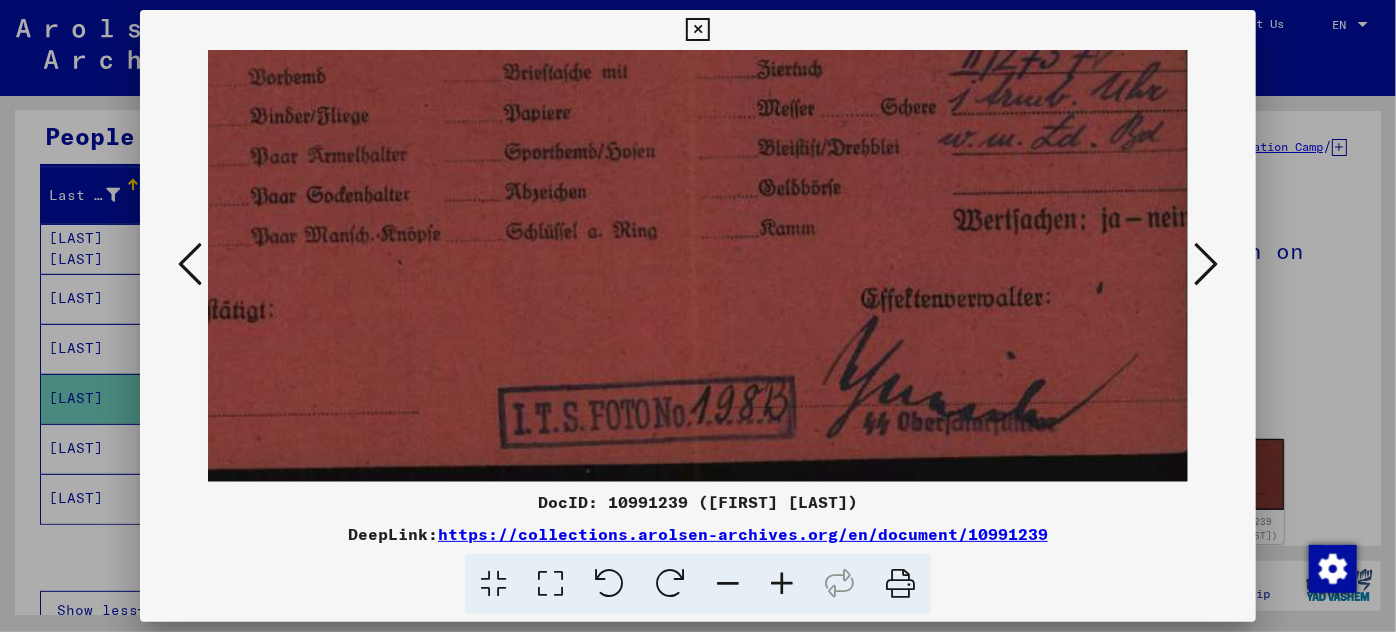 drag, startPoint x: 730, startPoint y: 347, endPoint x: 739, endPoint y: 228, distance: 119.33985 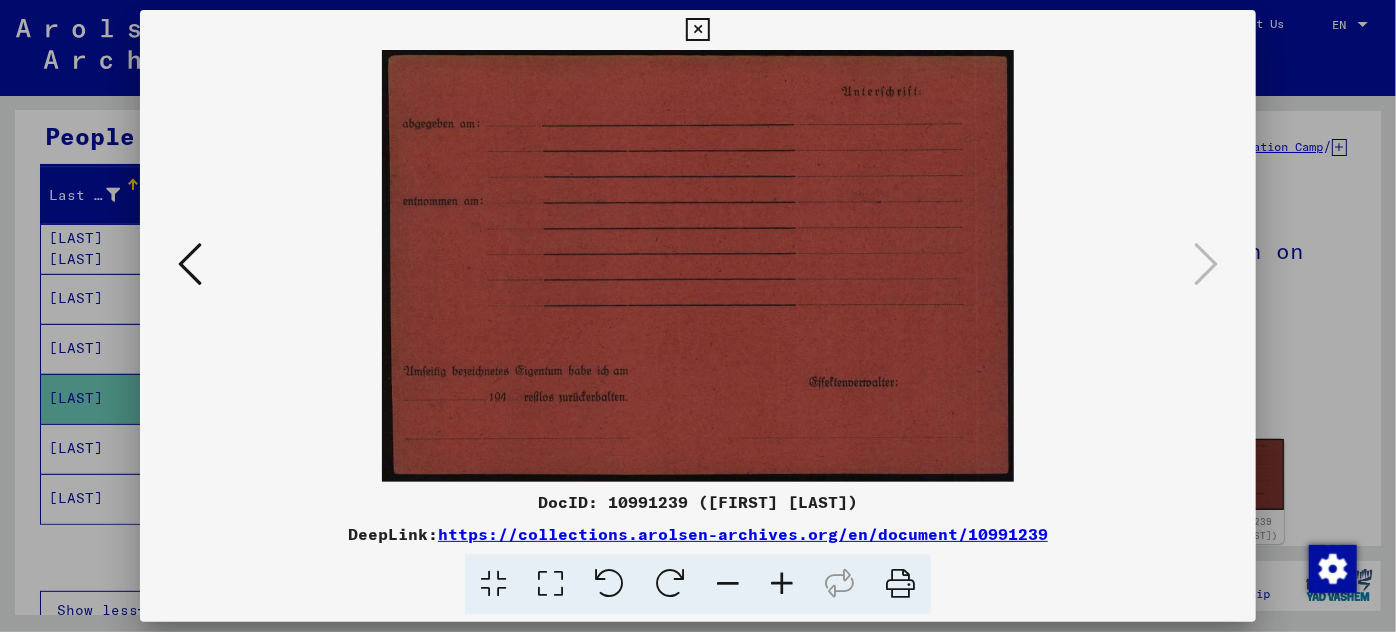 scroll, scrollTop: 0, scrollLeft: 0, axis: both 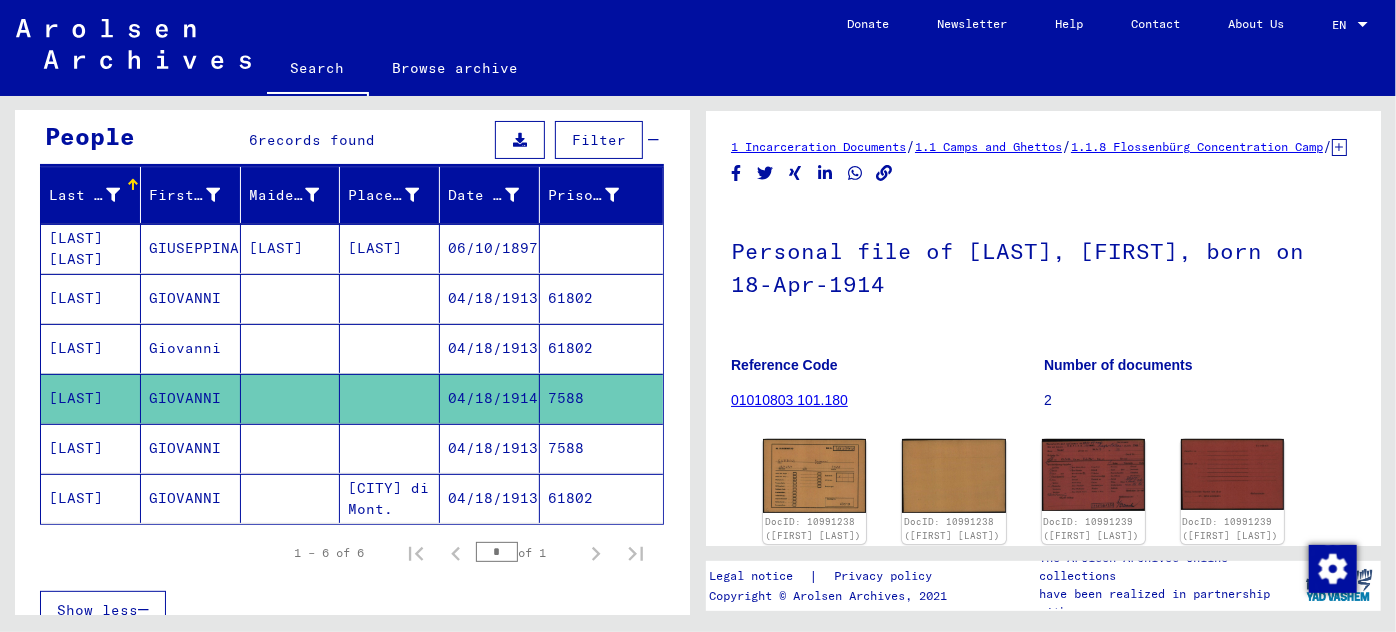 click on "04/18/1913" at bounding box center (490, 498) 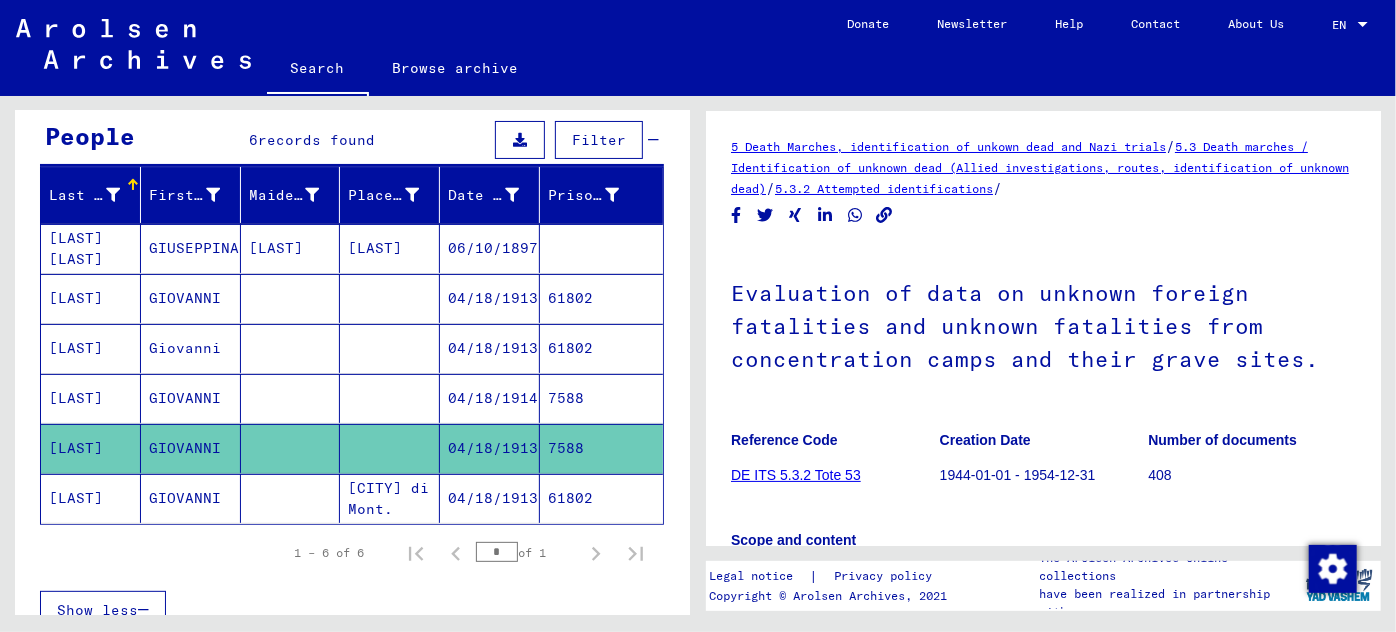 scroll, scrollTop: 0, scrollLeft: 0, axis: both 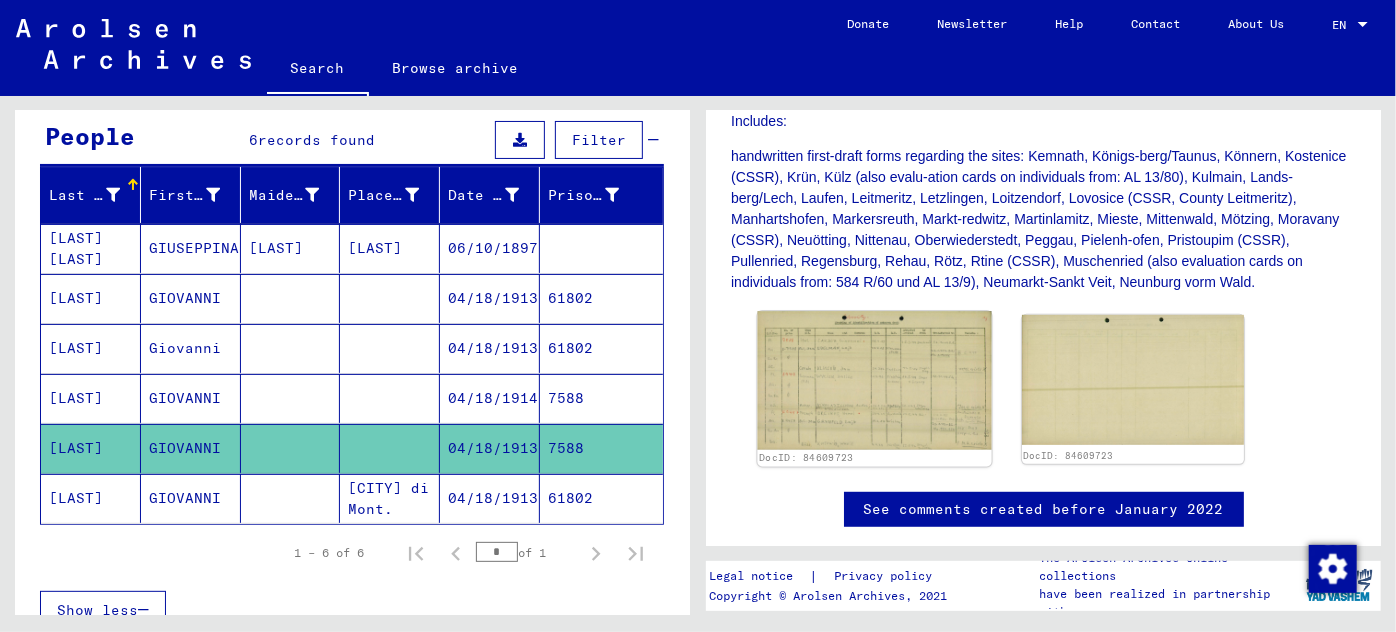 click 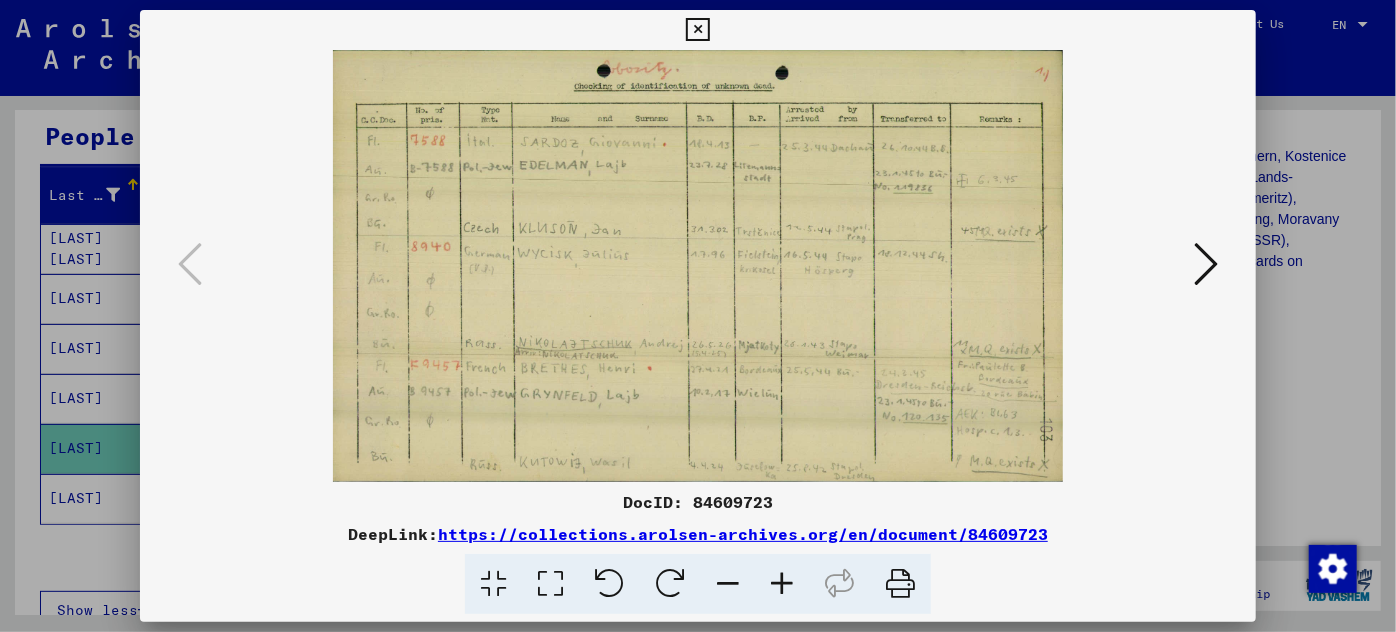 click at bounding box center (782, 584) 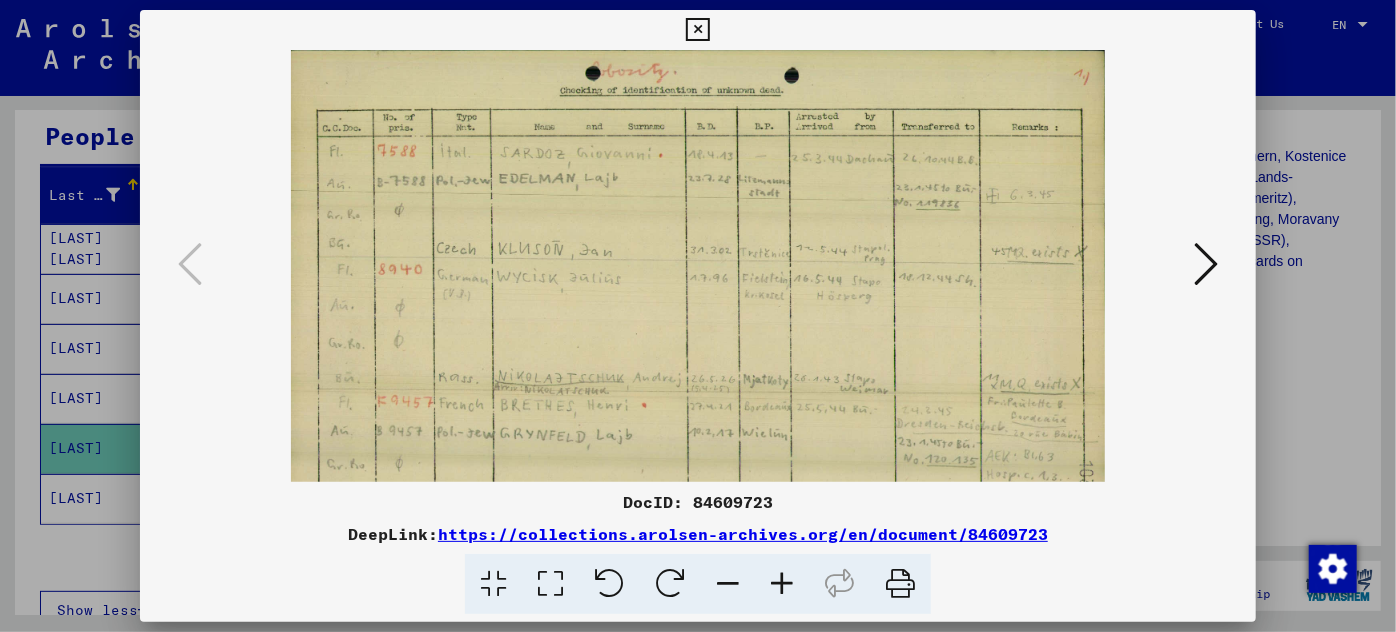 click at bounding box center (782, 584) 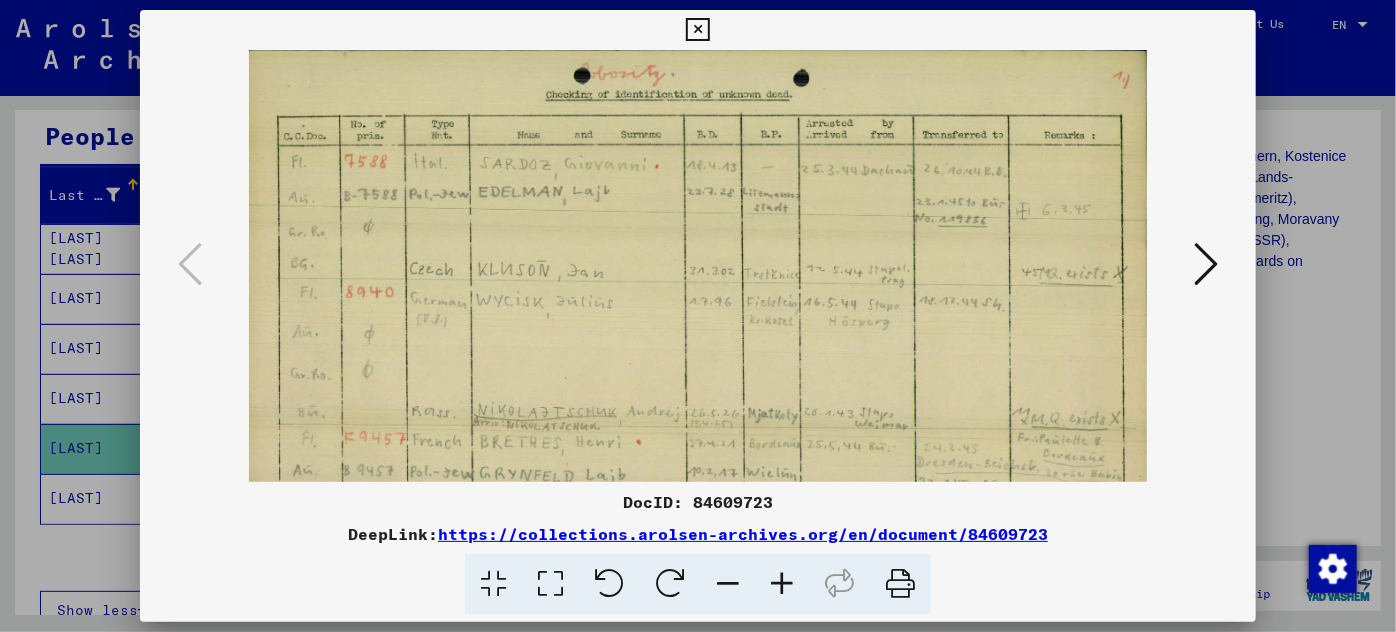 click at bounding box center (782, 584) 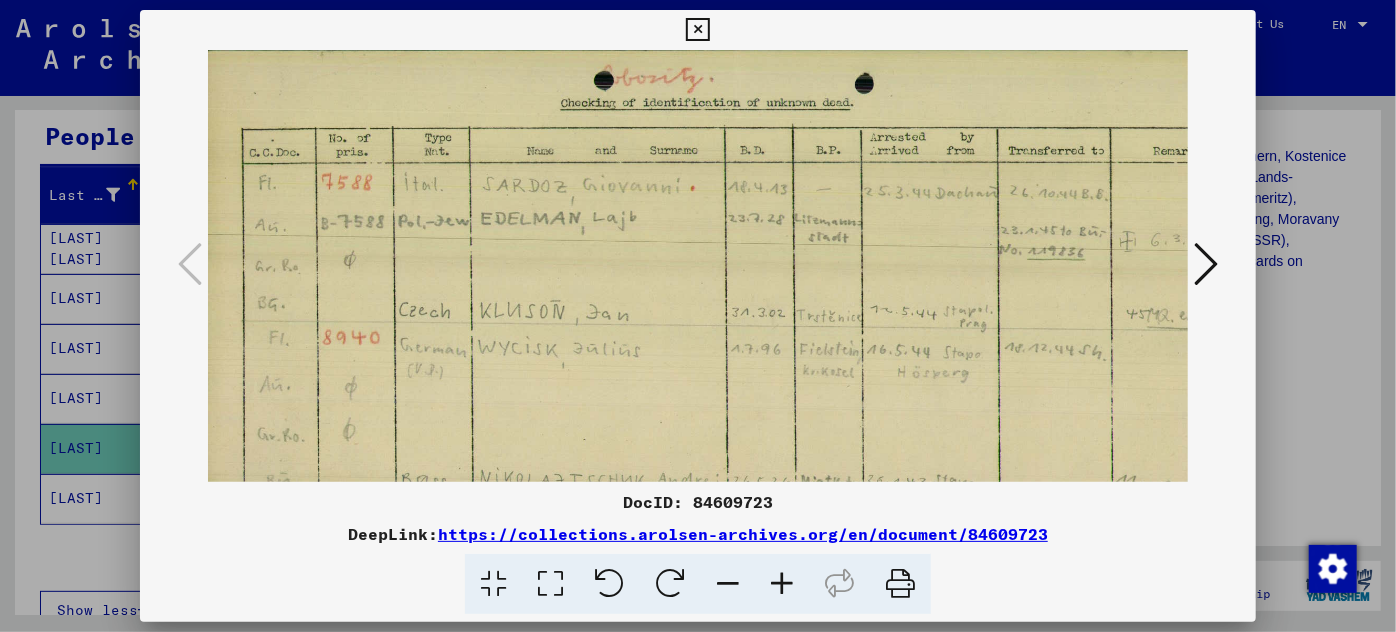click at bounding box center [782, 584] 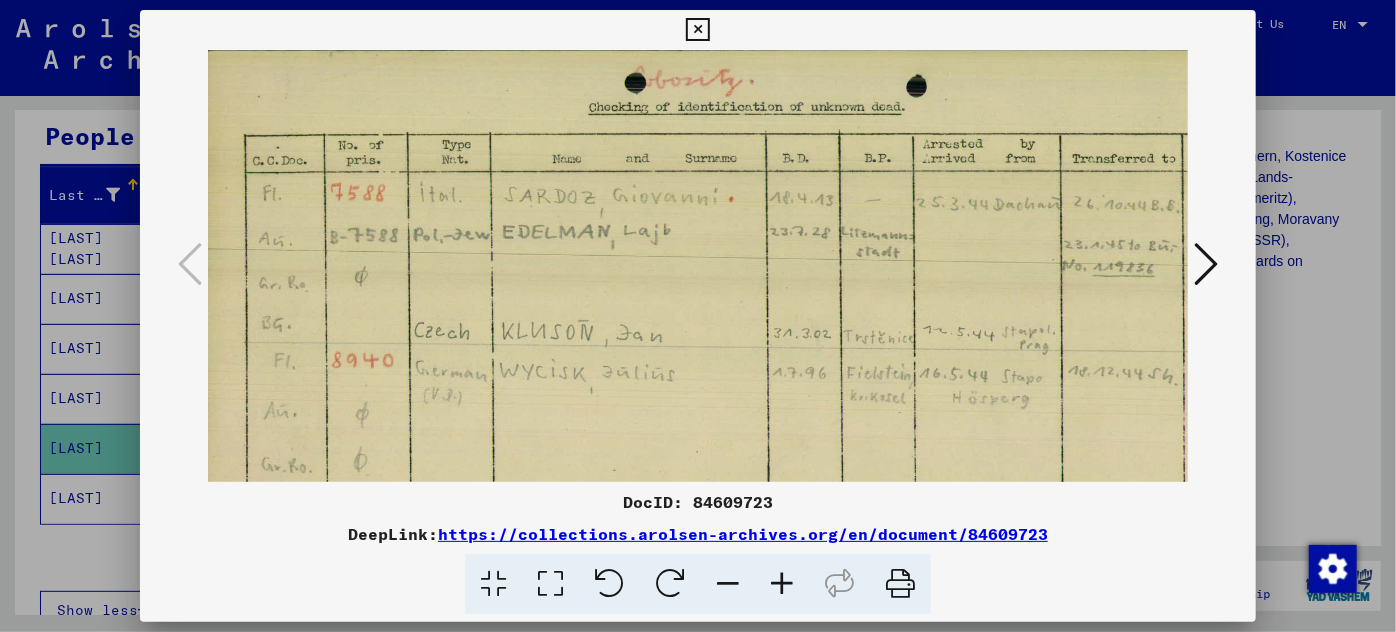 click at bounding box center (782, 584) 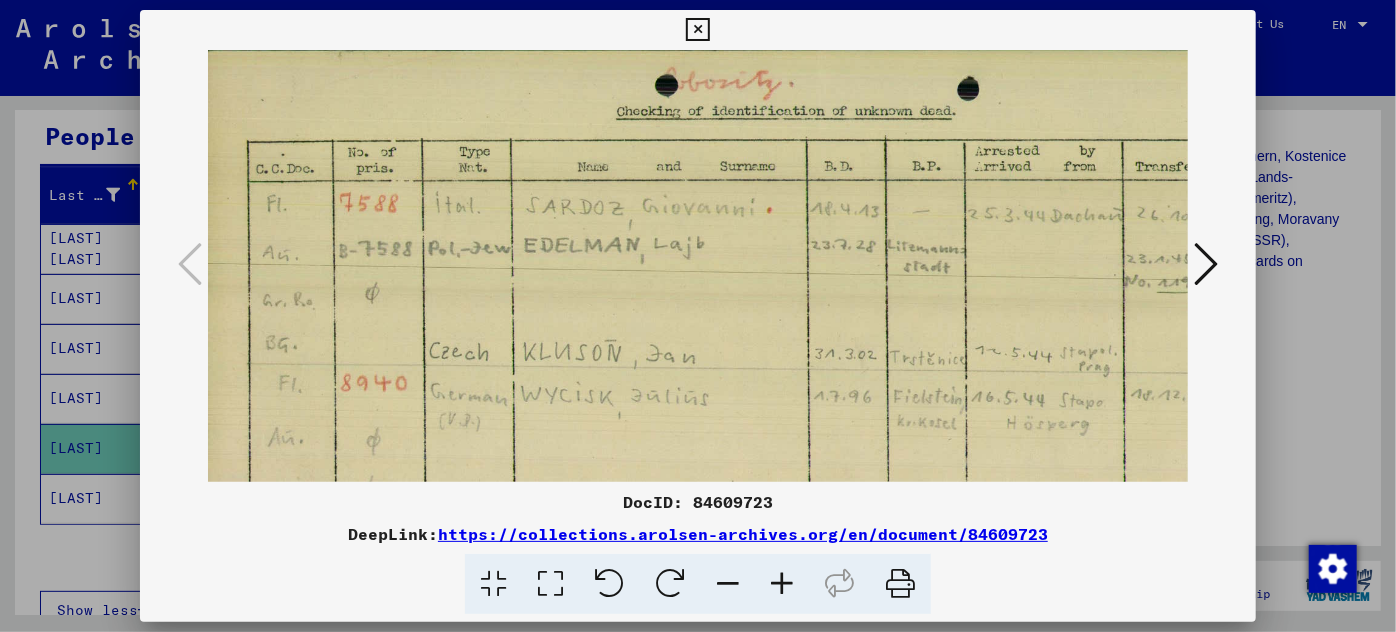 click at bounding box center [782, 584] 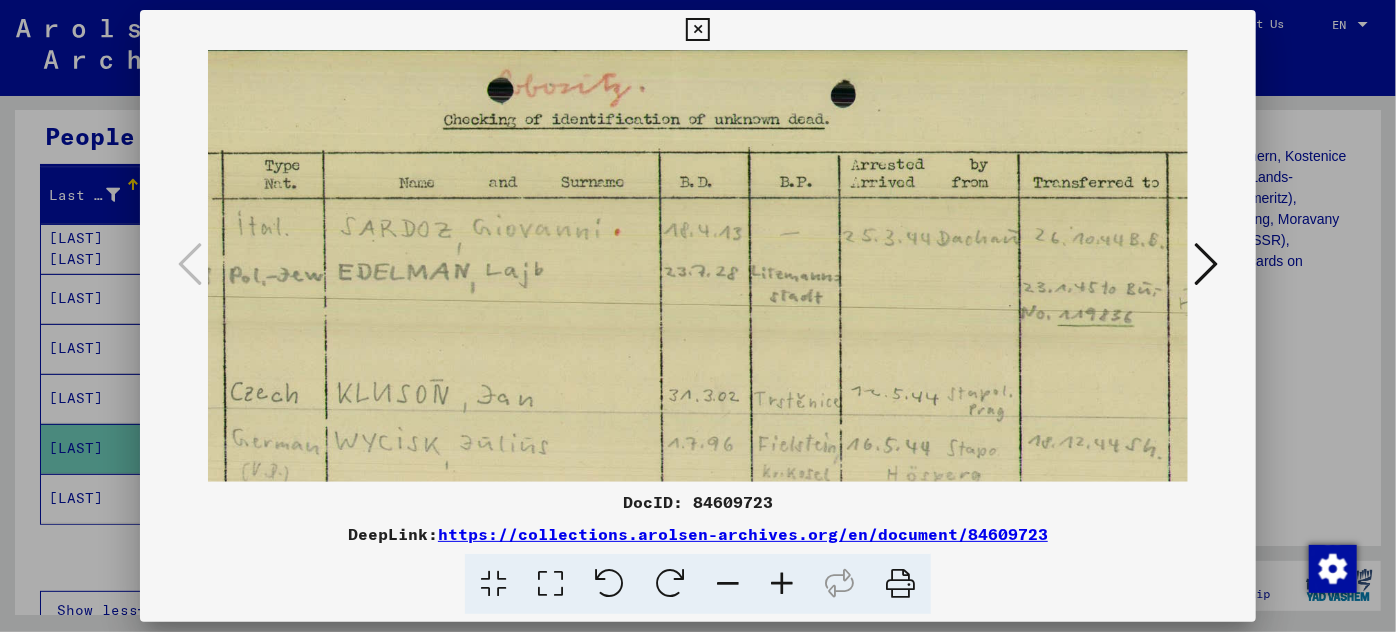 scroll, scrollTop: 0, scrollLeft: 232, axis: horizontal 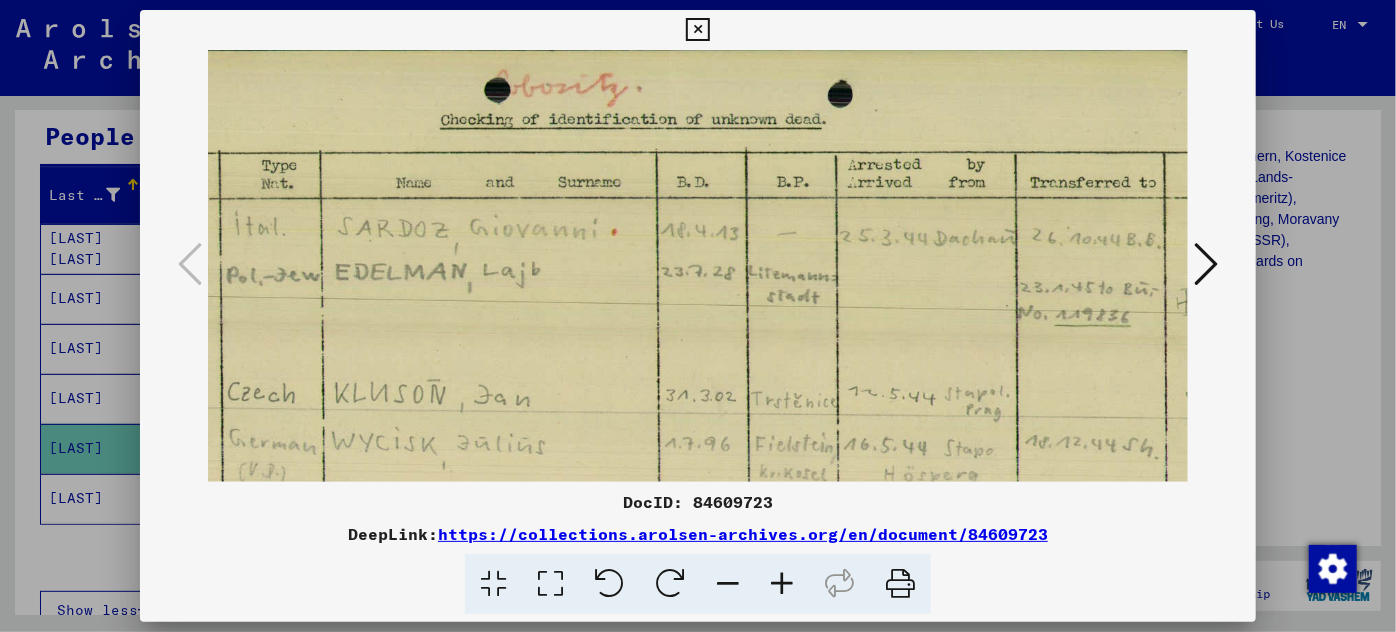 drag, startPoint x: 748, startPoint y: 328, endPoint x: 517, endPoint y: 338, distance: 231.21635 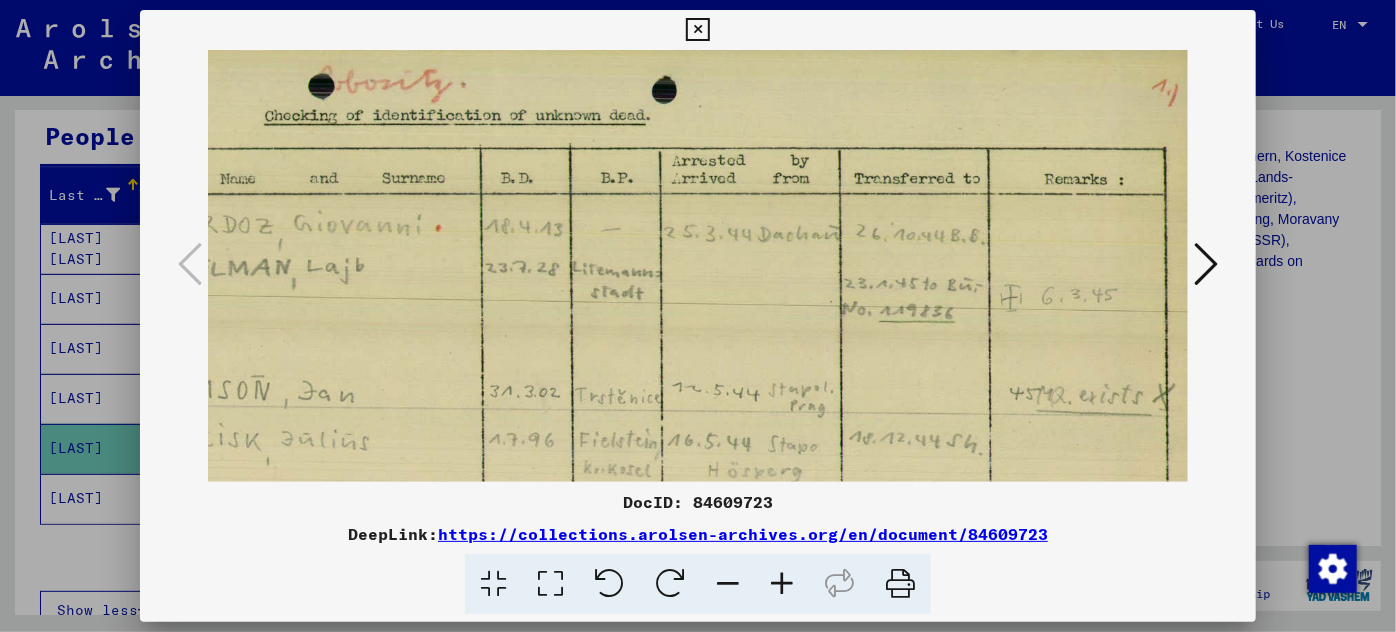 scroll, scrollTop: 5, scrollLeft: 408, axis: both 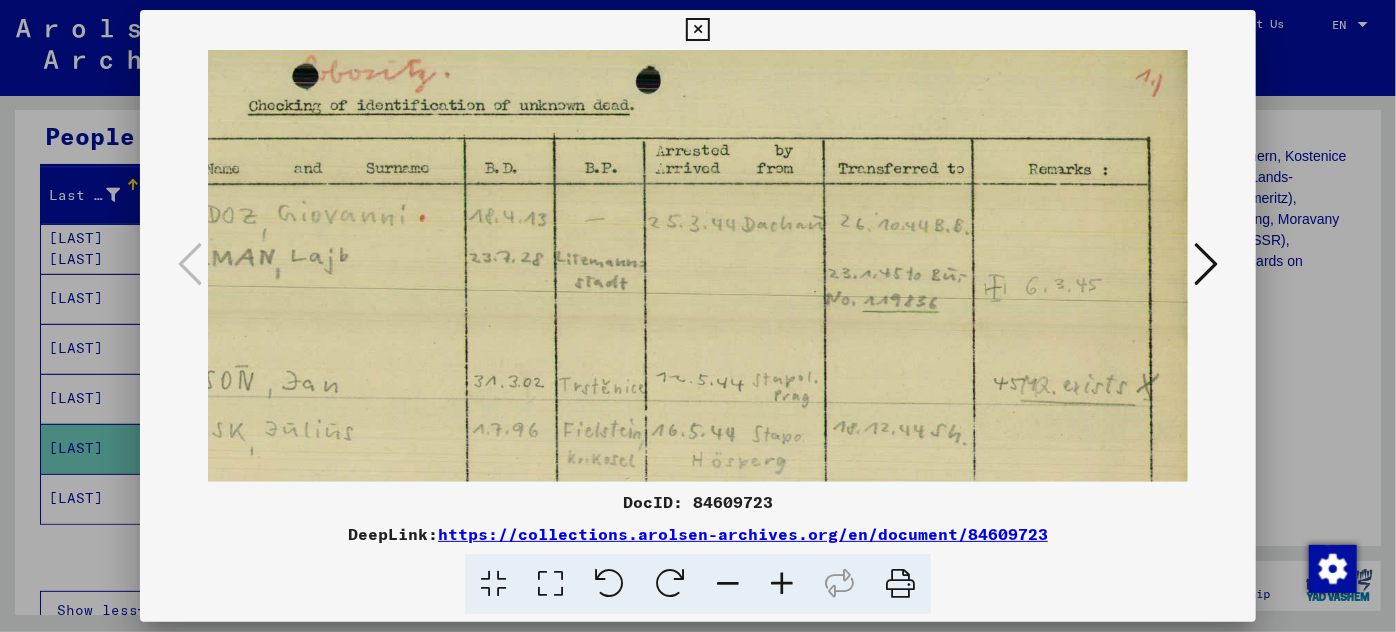drag, startPoint x: 906, startPoint y: 259, endPoint x: 662, endPoint y: 232, distance: 245.4893 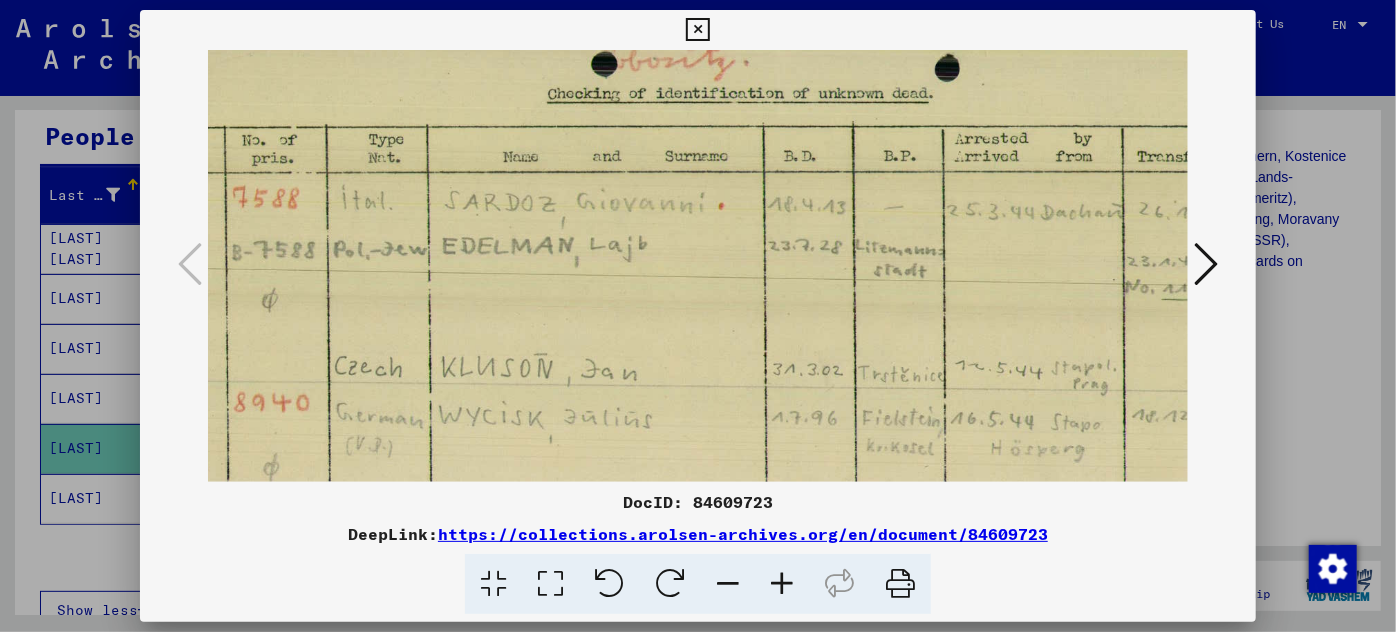 scroll, scrollTop: 27, scrollLeft: 115, axis: both 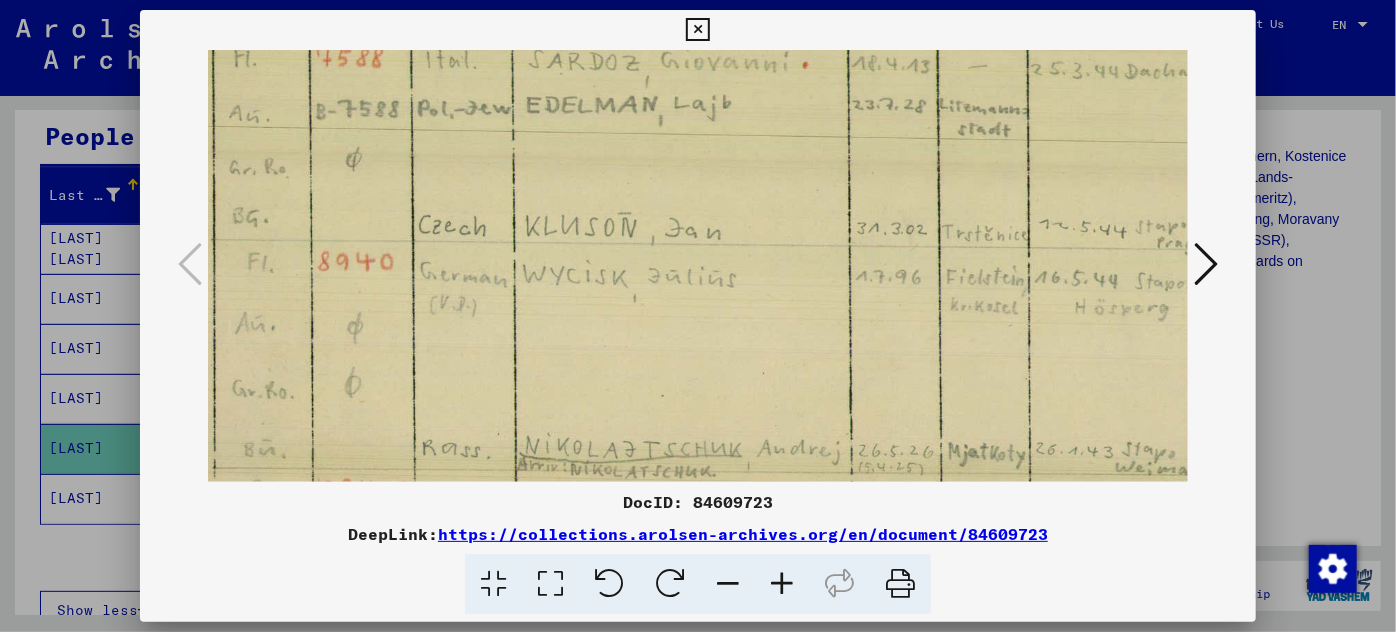 drag, startPoint x: 445, startPoint y: 371, endPoint x: 830, endPoint y: 220, distance: 413.5529 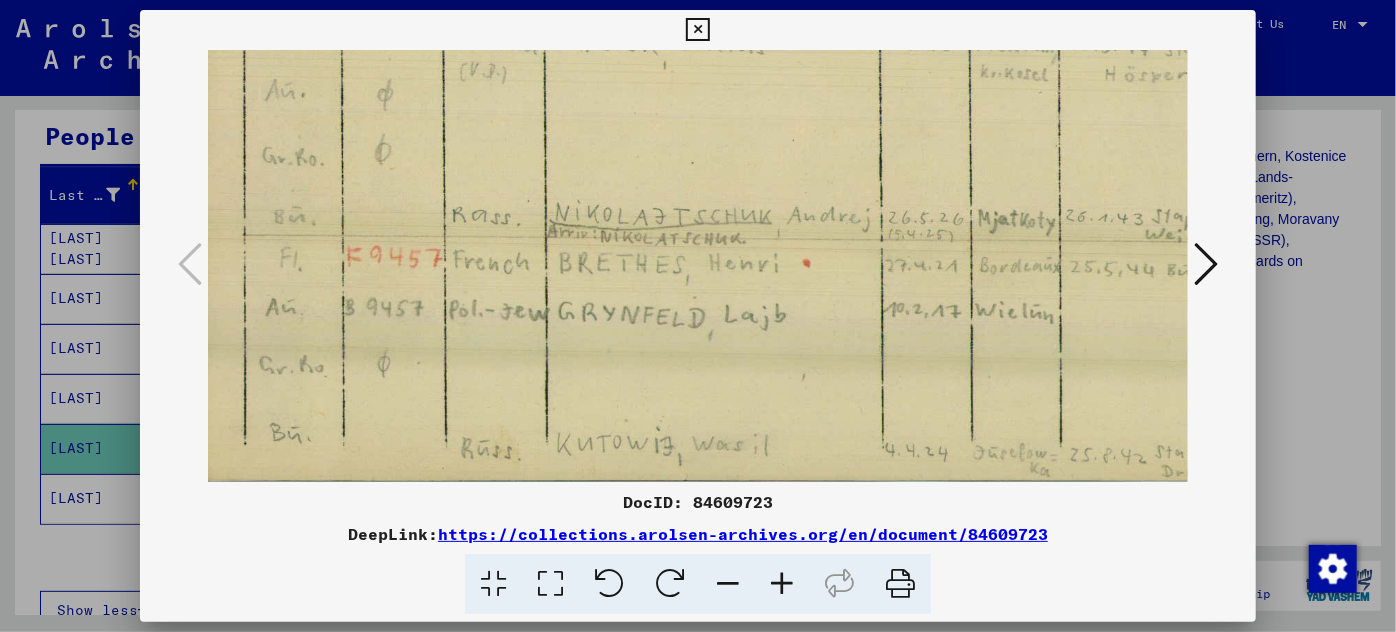 scroll, scrollTop: 400, scrollLeft: 10, axis: both 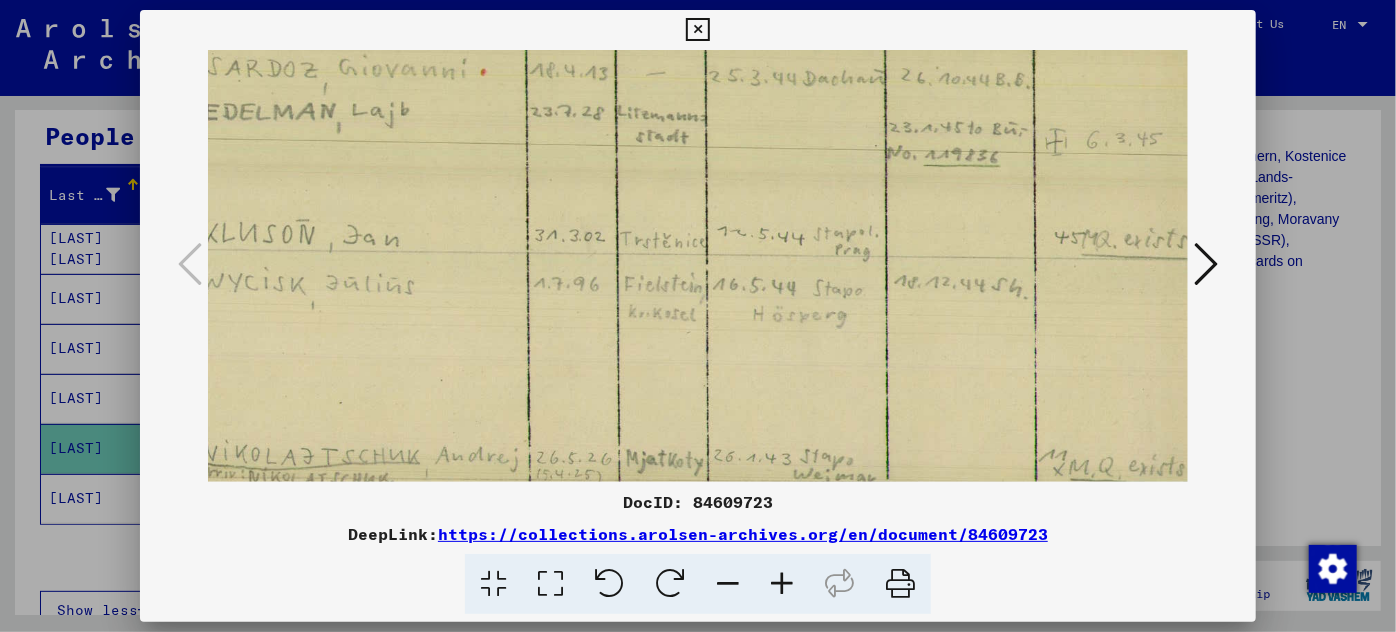 drag, startPoint x: 672, startPoint y: 395, endPoint x: 368, endPoint y: 302, distance: 317.90723 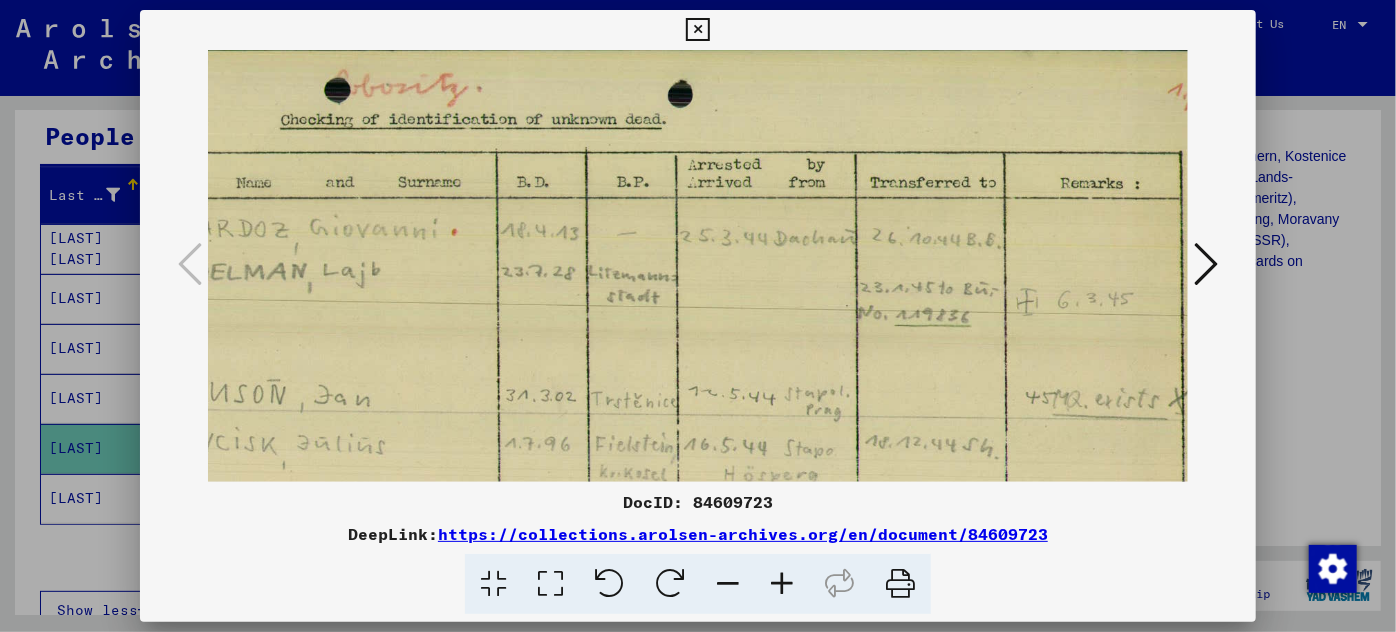 scroll, scrollTop: 0, scrollLeft: 409, axis: horizontal 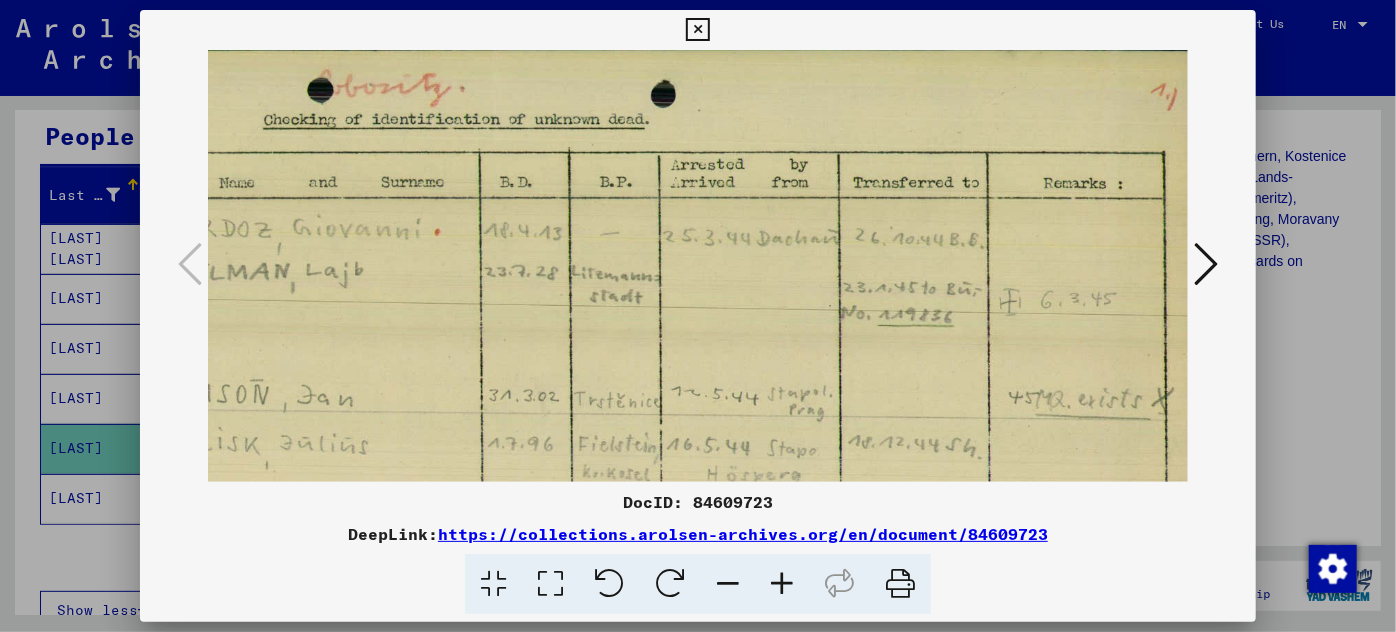 drag, startPoint x: 541, startPoint y: 183, endPoint x: 493, endPoint y: 424, distance: 245.7336 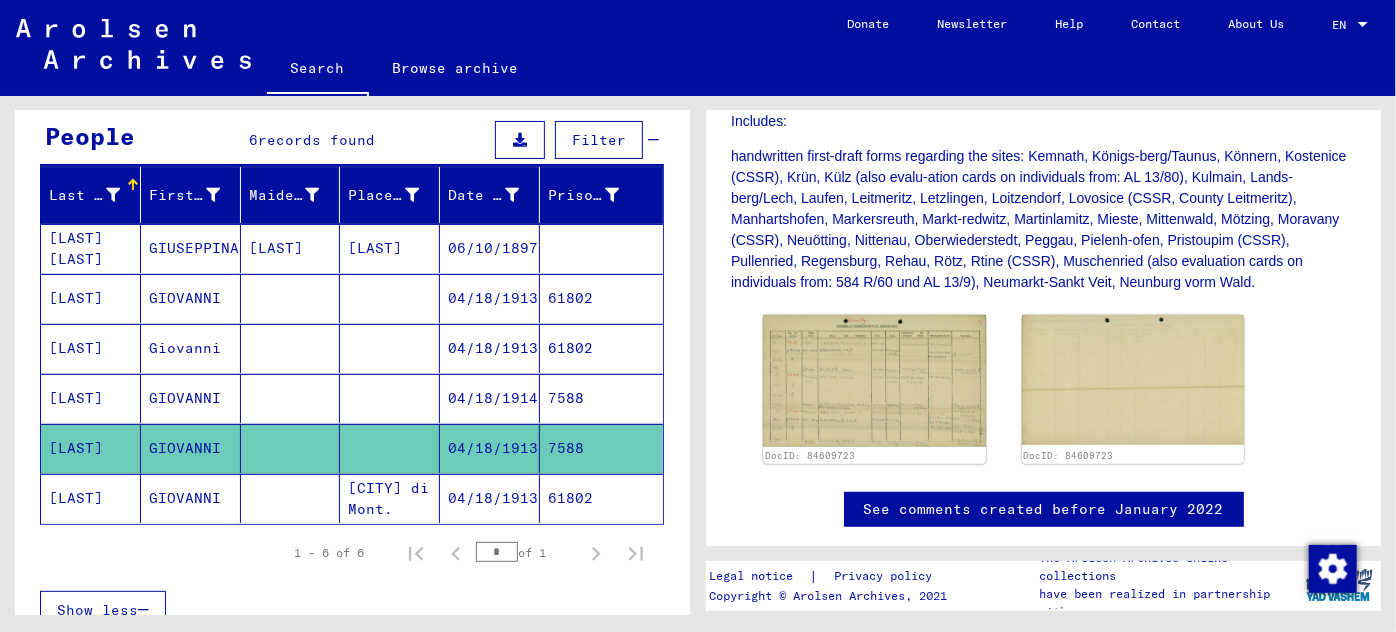 click on "04/18/1913" 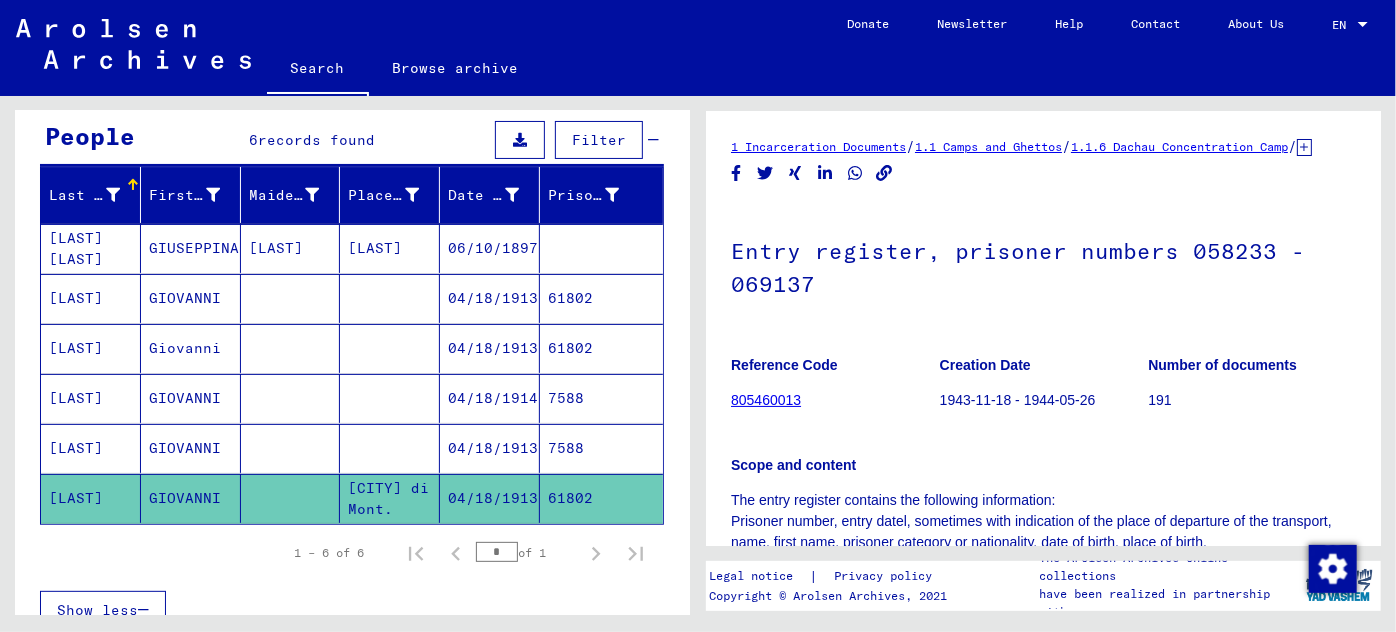 scroll, scrollTop: 0, scrollLeft: 0, axis: both 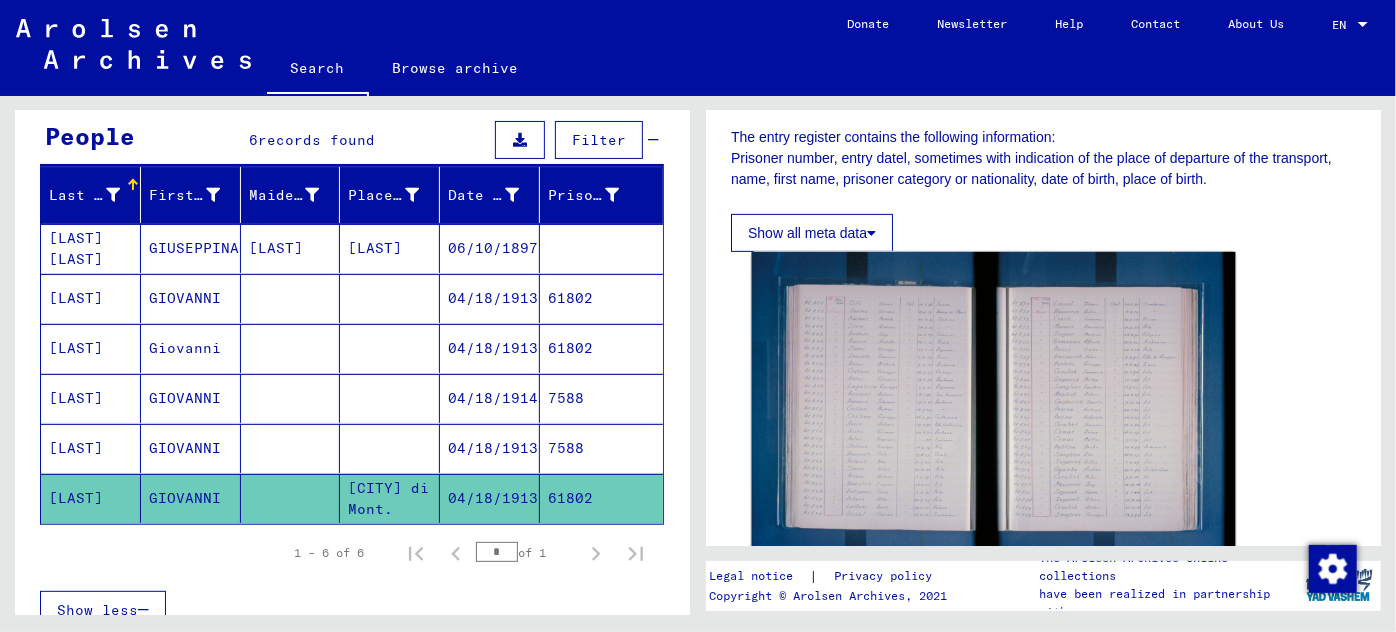 click 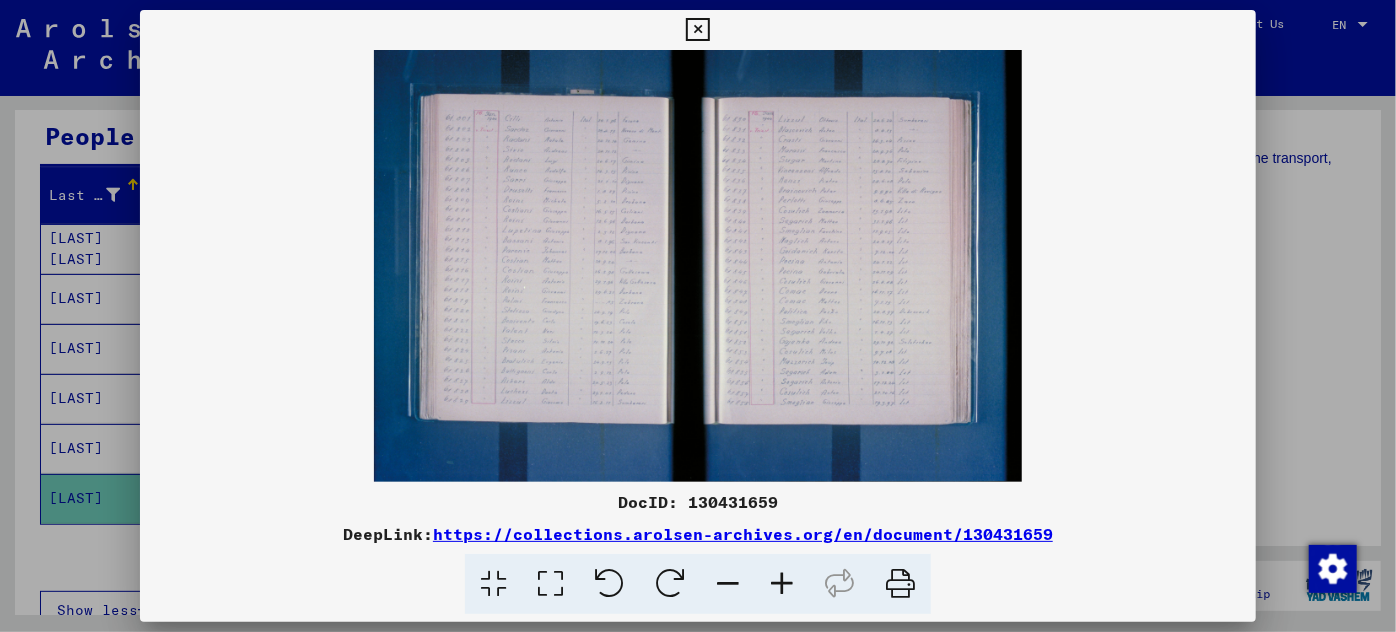 click at bounding box center [782, 584] 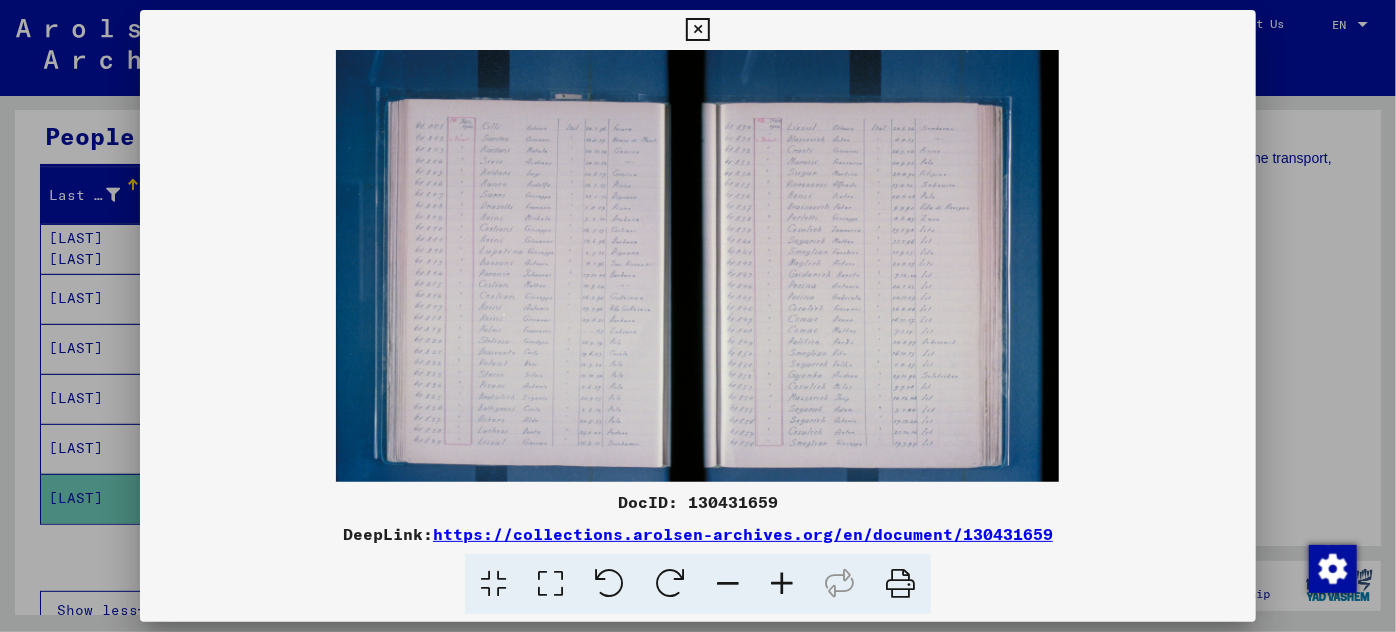 click at bounding box center (782, 584) 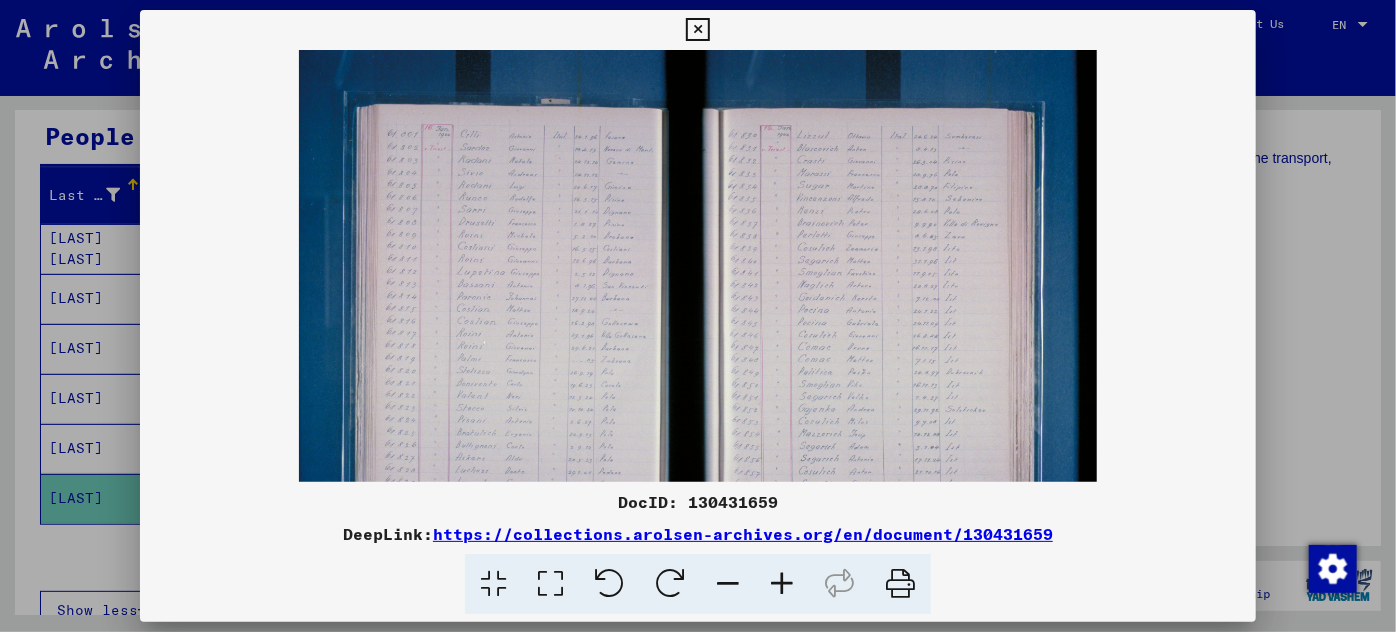 click at bounding box center (782, 584) 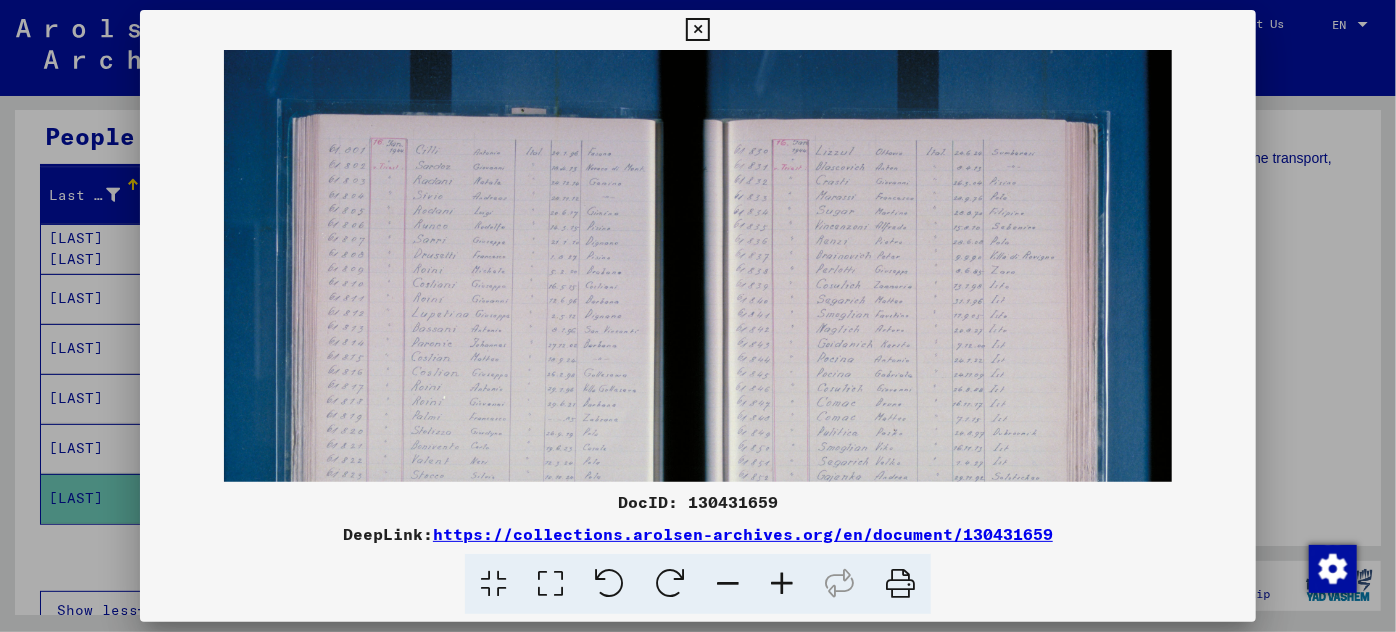 click at bounding box center (782, 584) 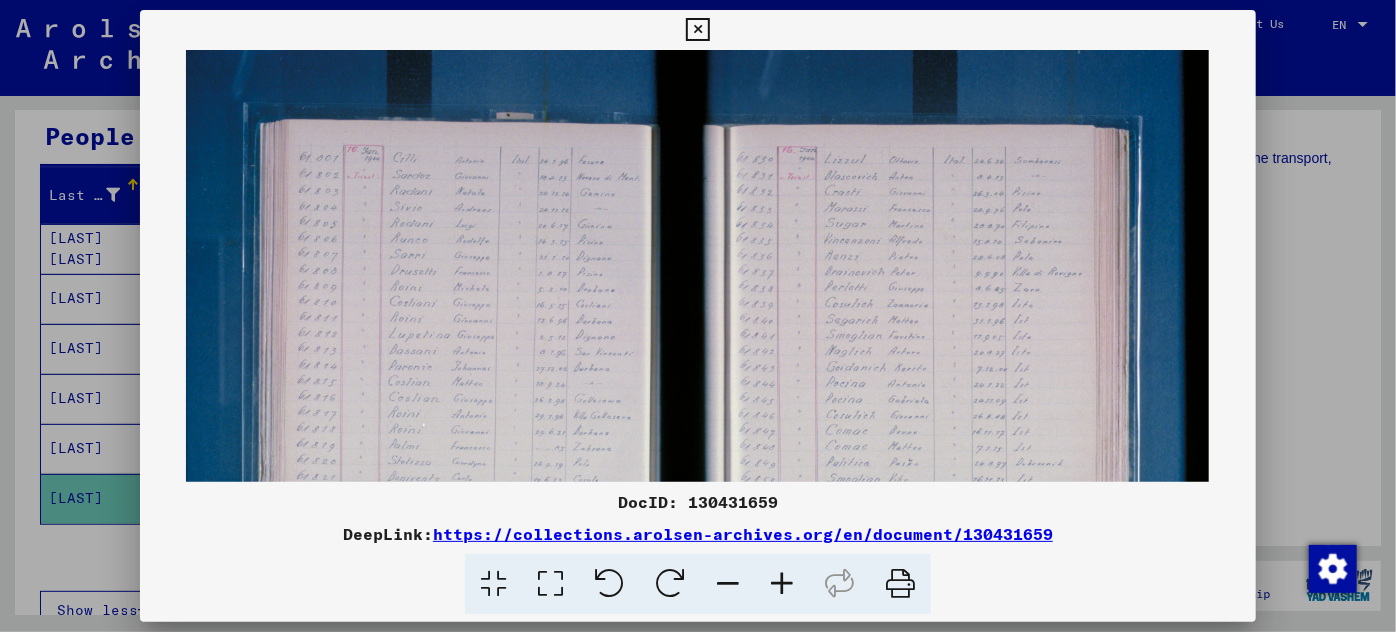 click at bounding box center [782, 584] 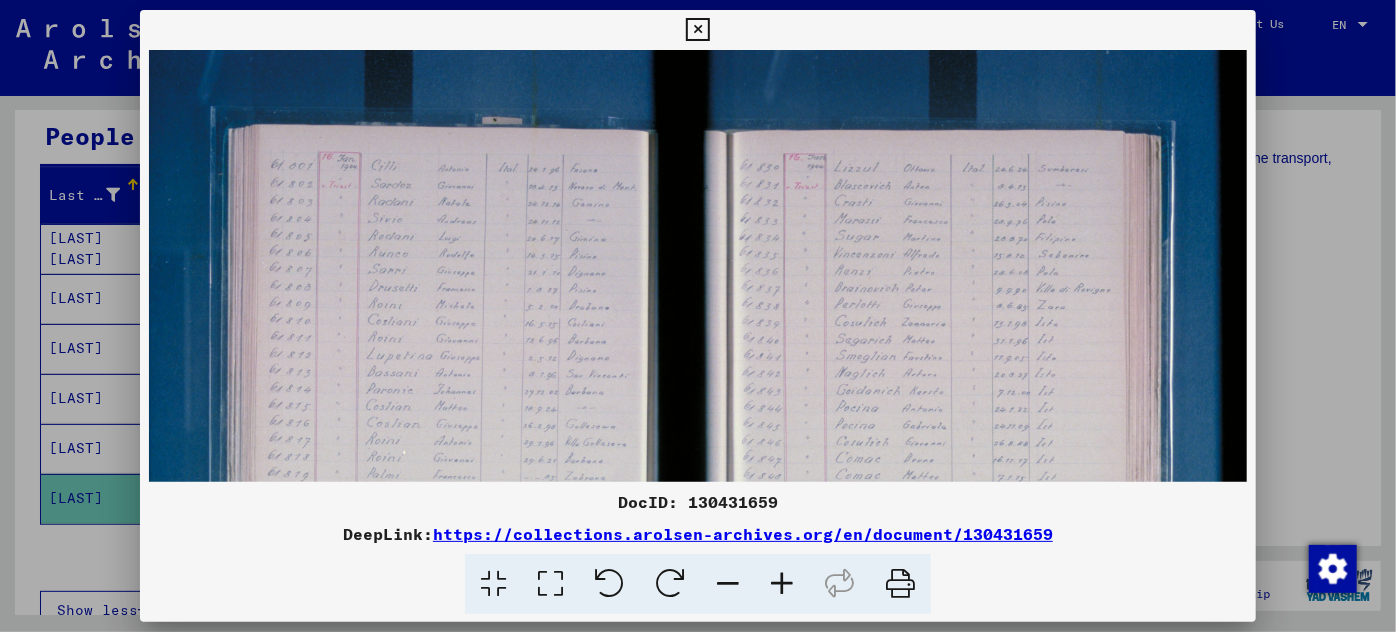 click at bounding box center (782, 584) 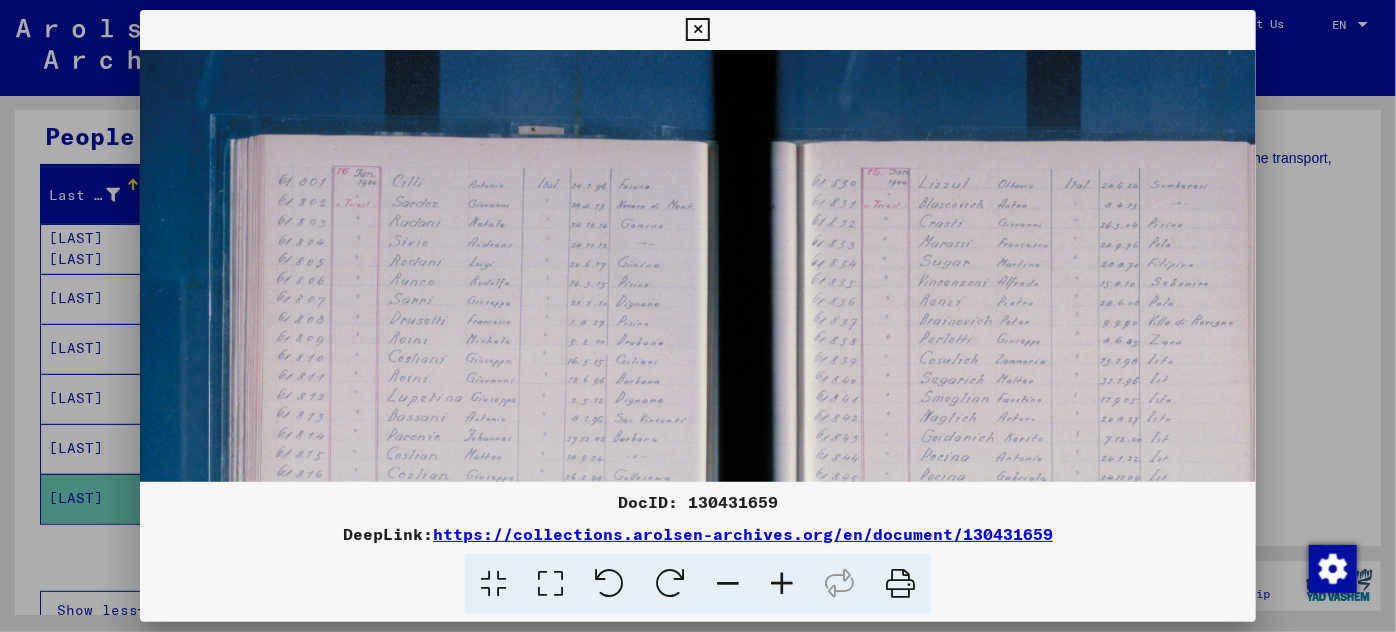 click at bounding box center [782, 584] 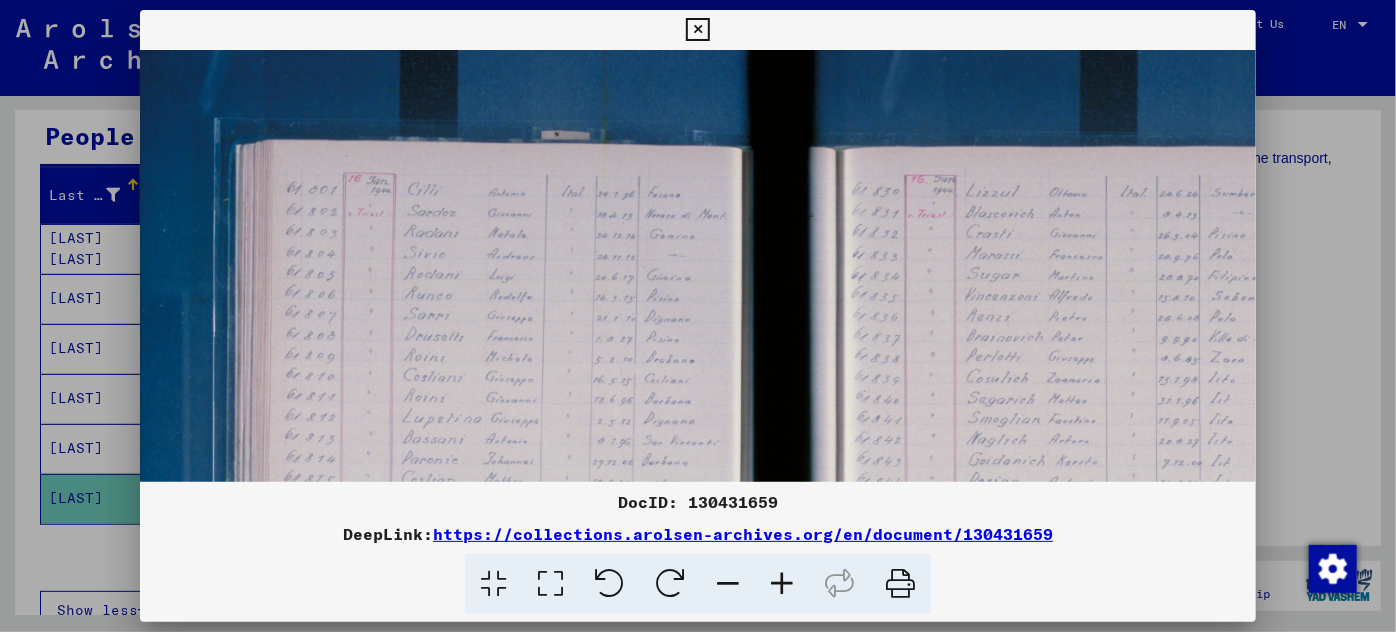 click at bounding box center (782, 584) 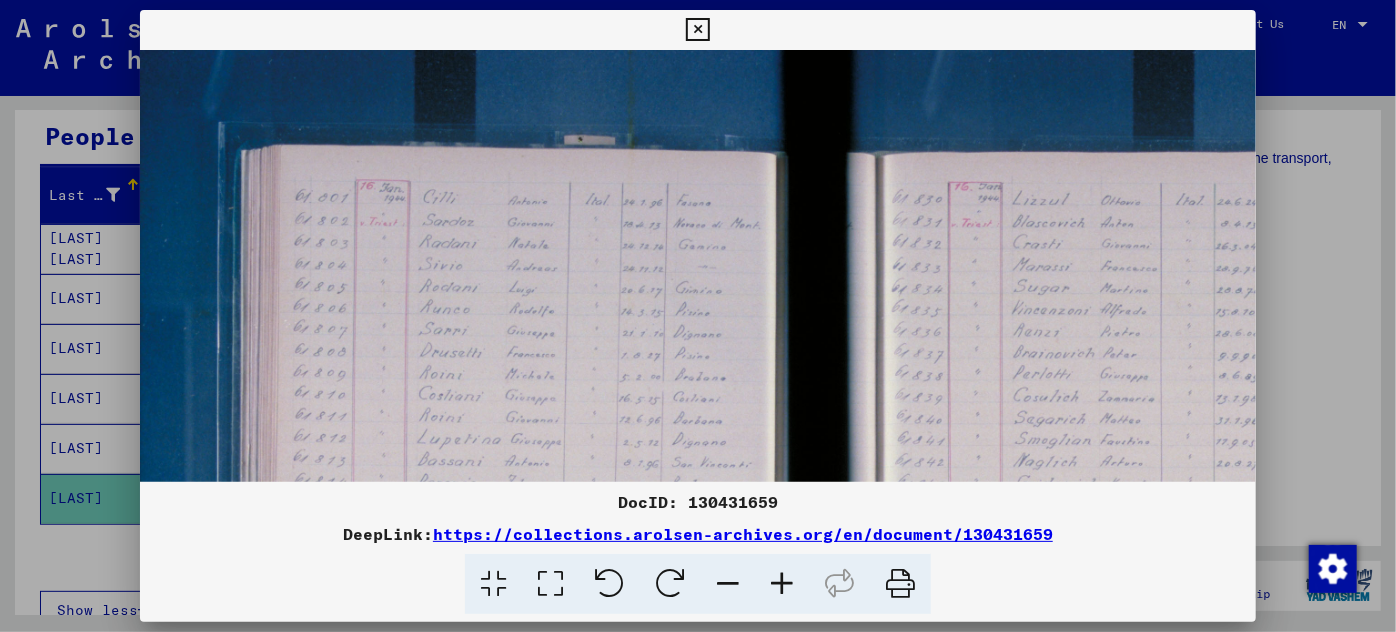 click at bounding box center [782, 584] 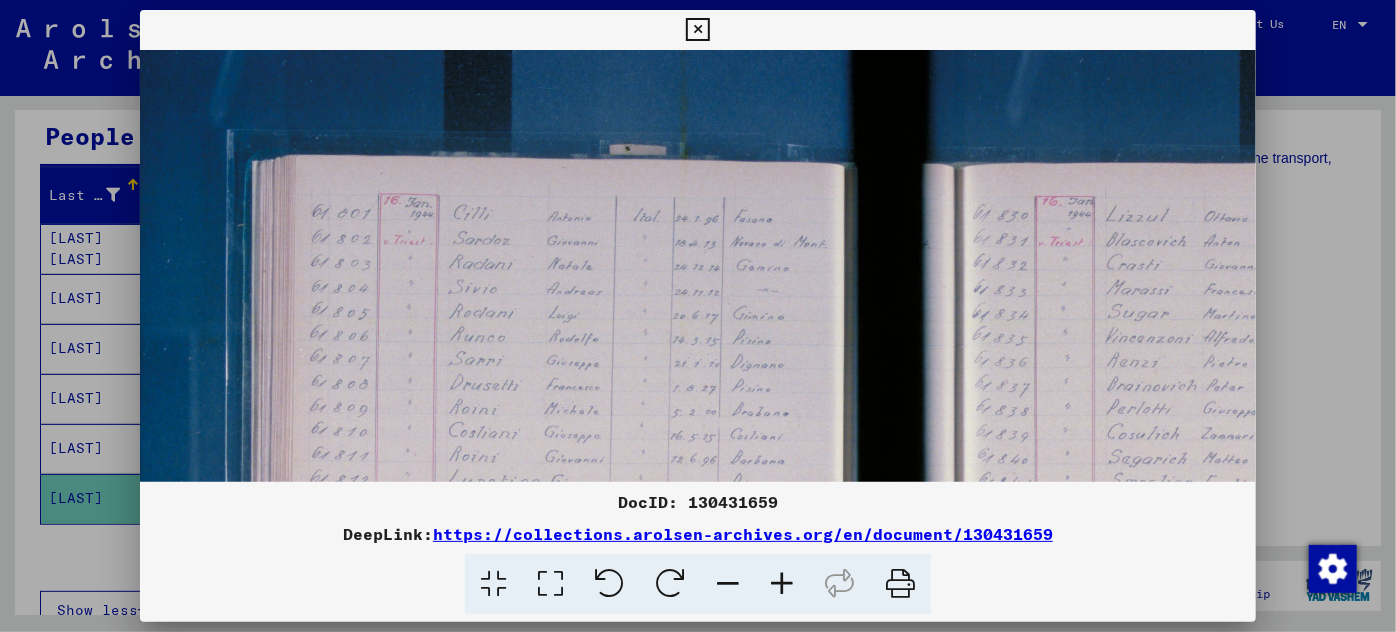 click at bounding box center [782, 584] 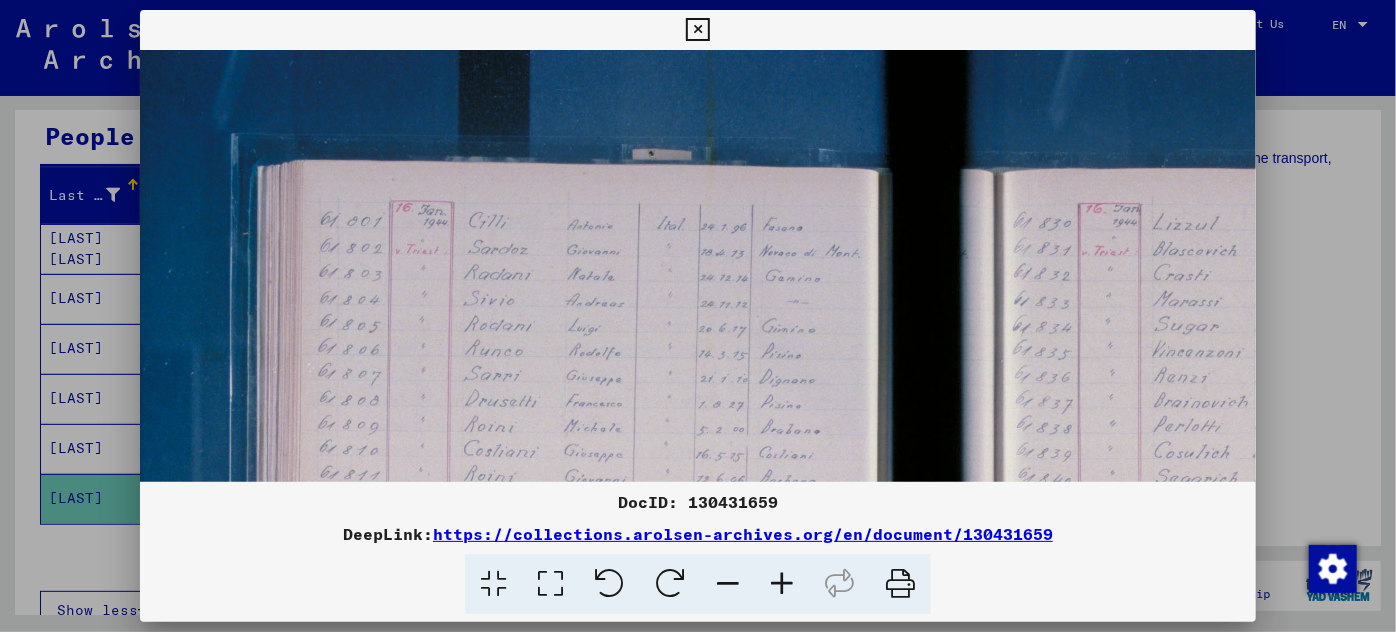 click at bounding box center [782, 584] 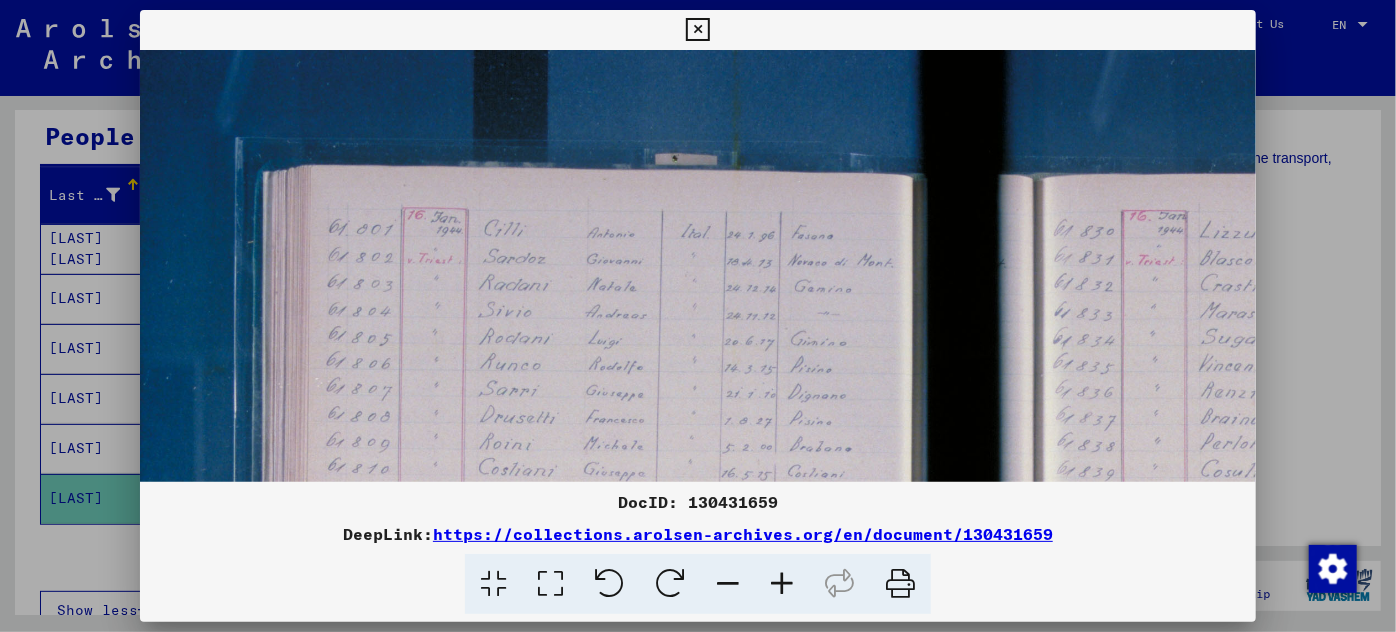 click at bounding box center (782, 584) 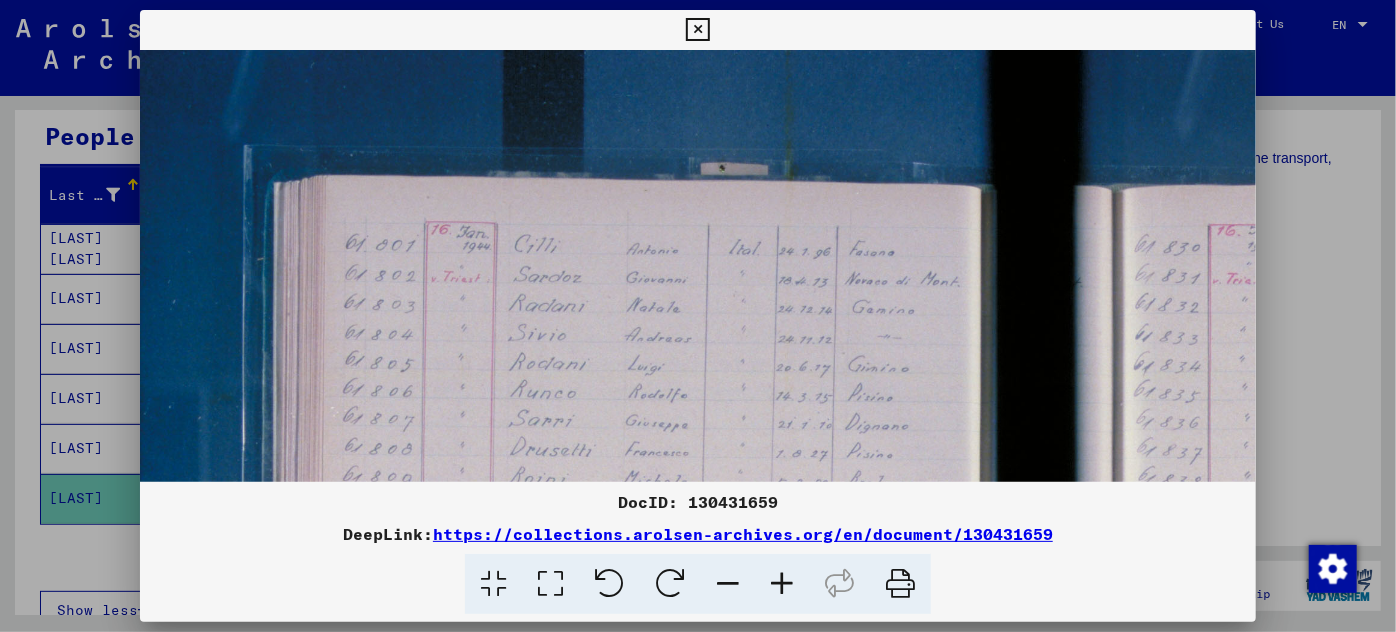 click at bounding box center [782, 584] 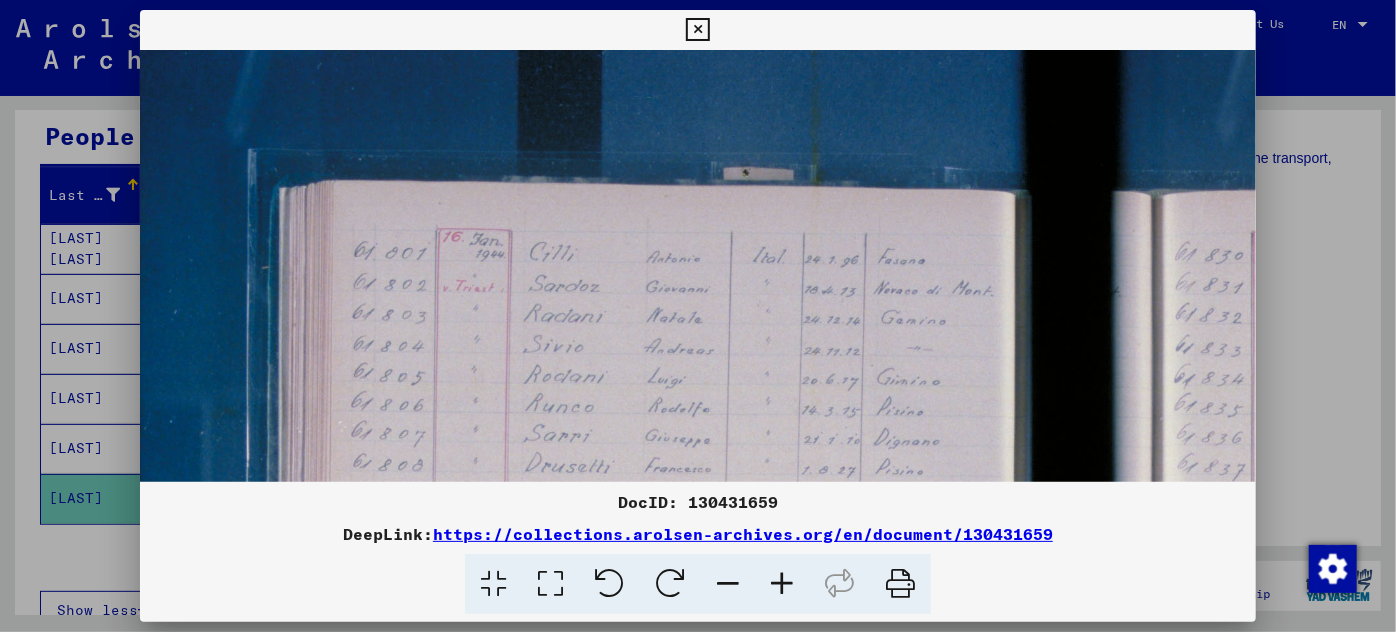 click at bounding box center [782, 584] 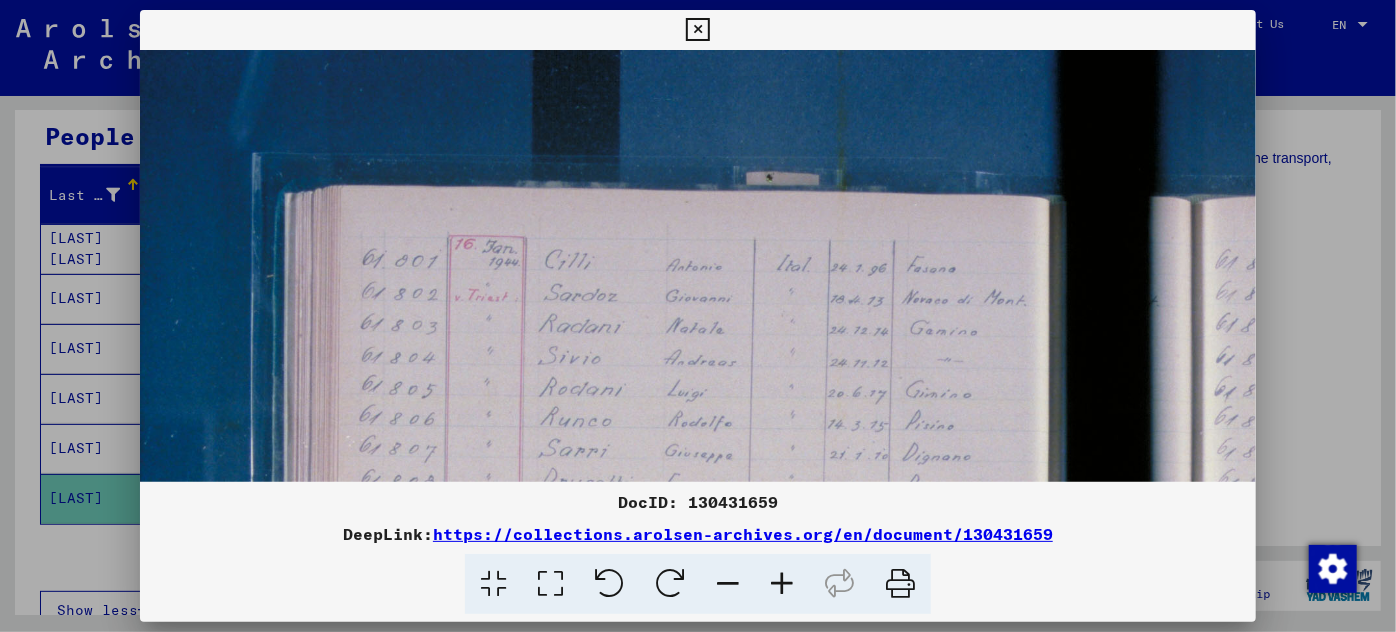 click at bounding box center (782, 584) 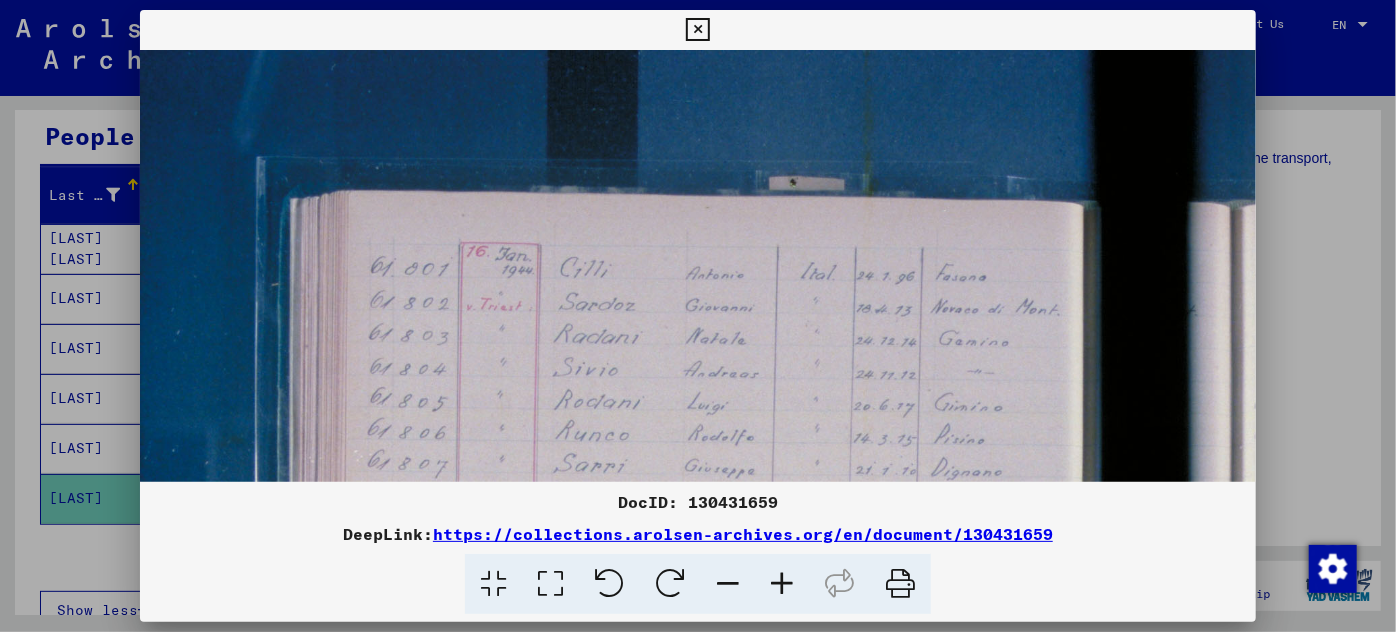 click at bounding box center [782, 584] 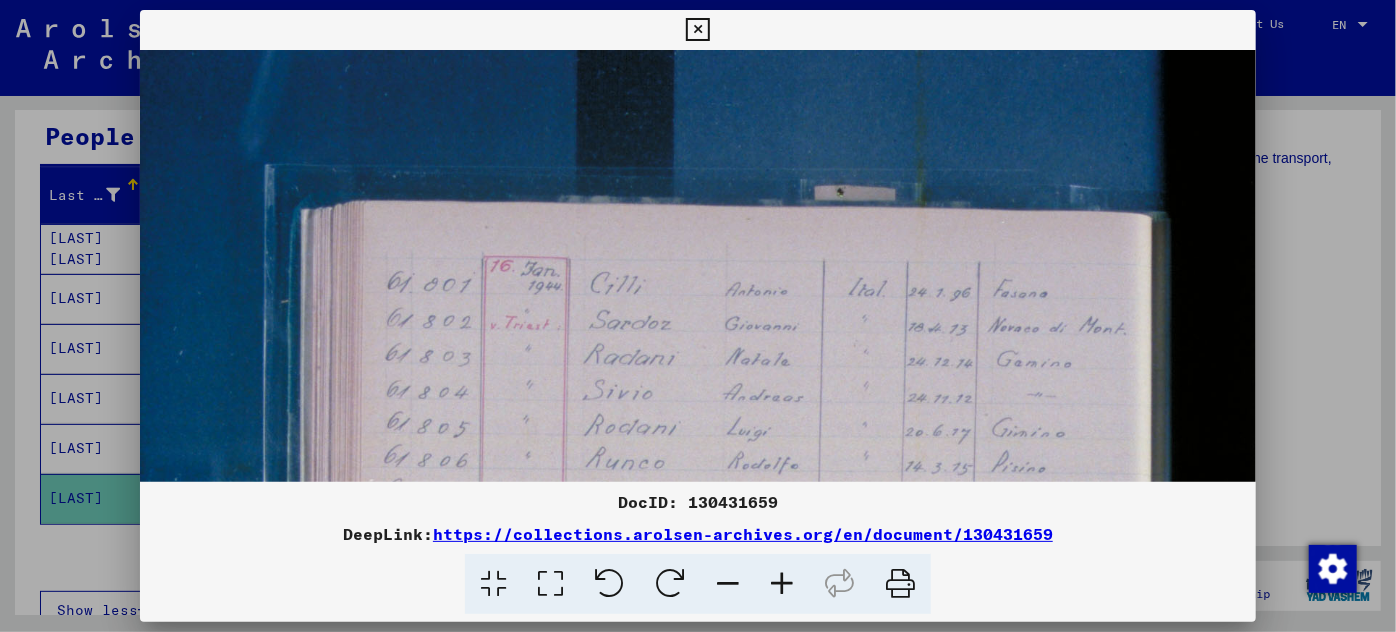 click at bounding box center [782, 584] 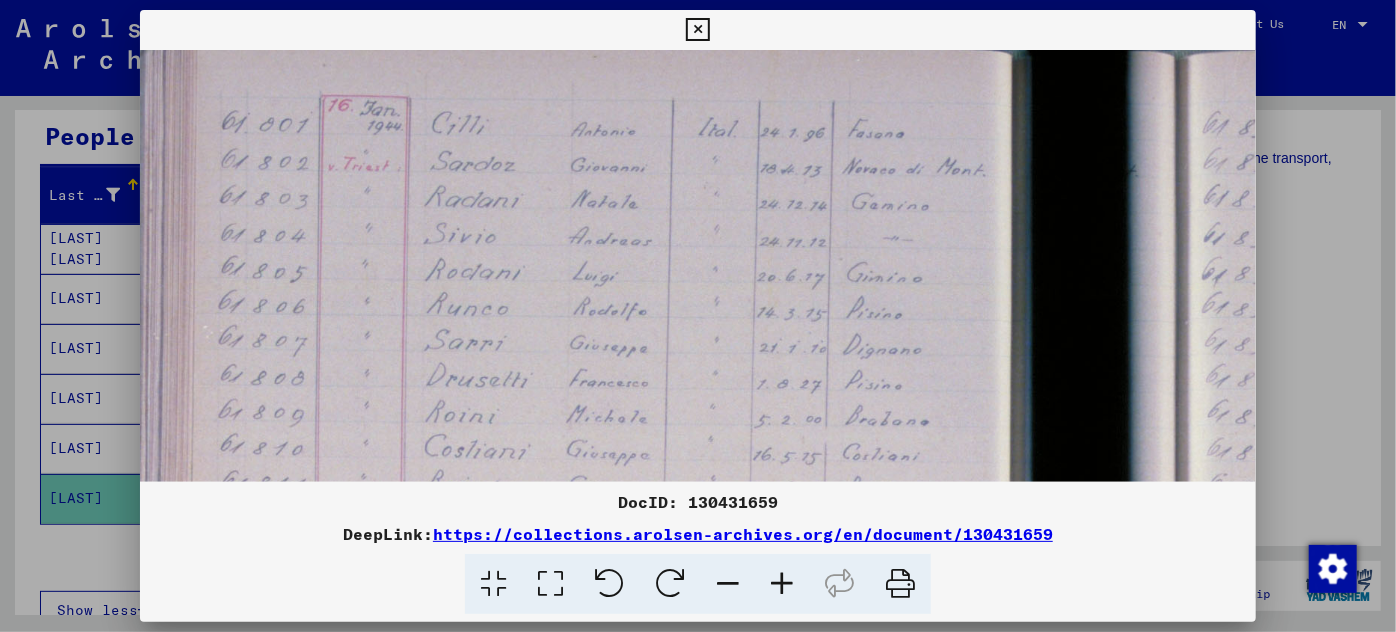 scroll, scrollTop: 170, scrollLeft: 174, axis: both 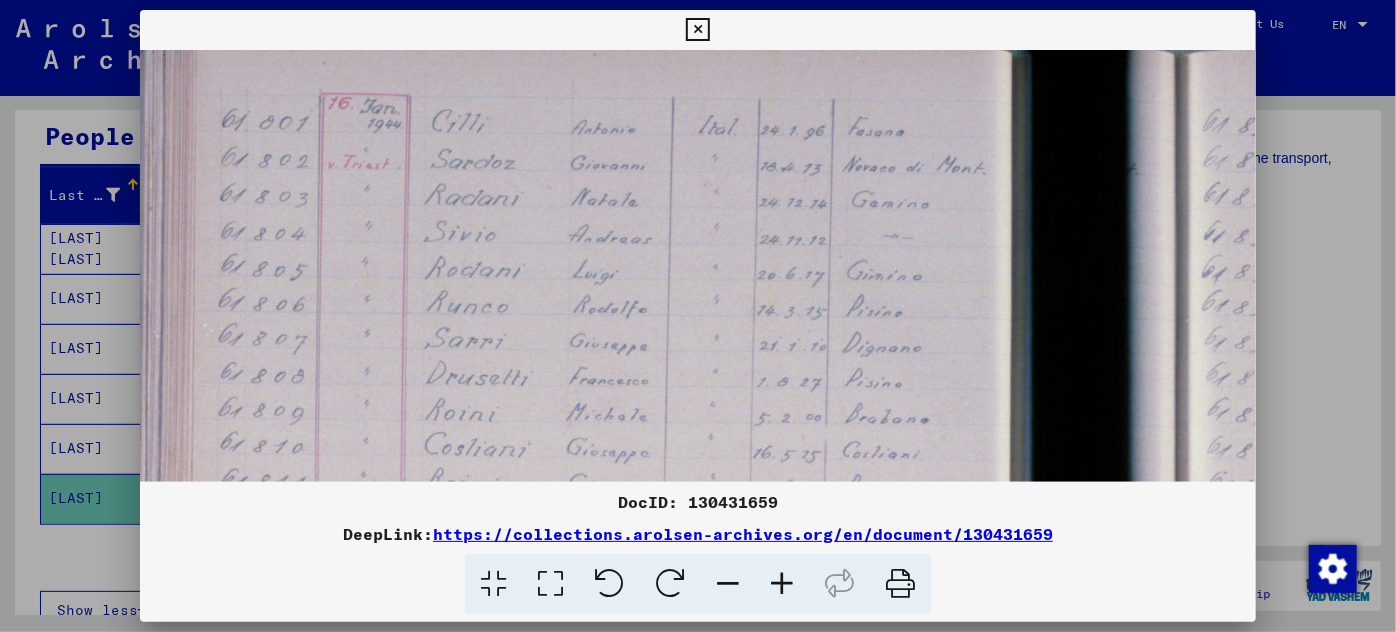 drag, startPoint x: 723, startPoint y: 388, endPoint x: 560, endPoint y: 218, distance: 235.51857 